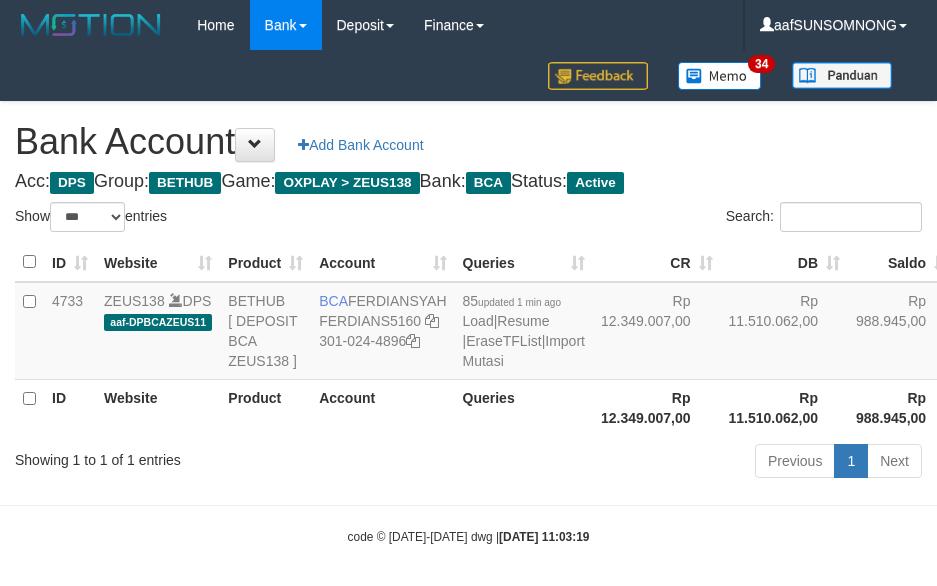 select on "***" 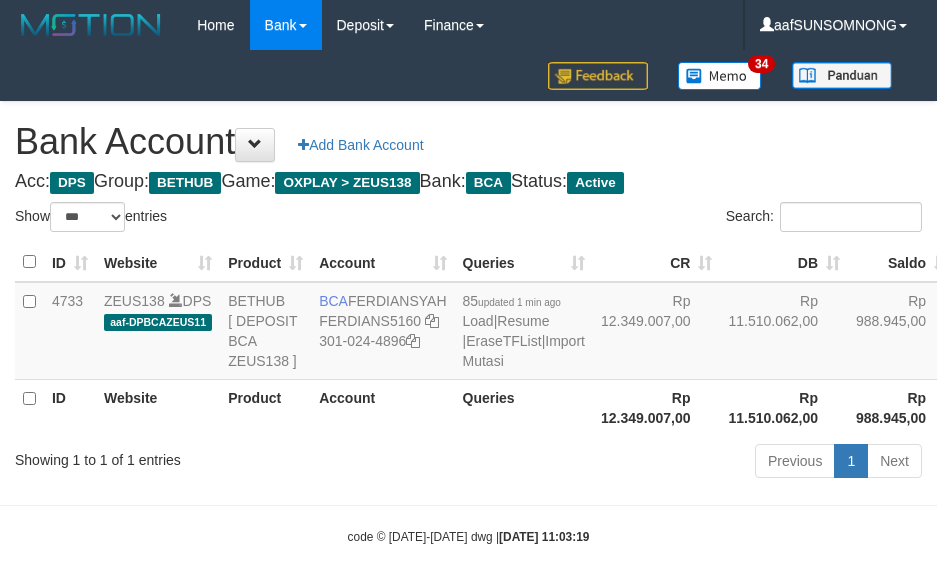 scroll, scrollTop: 51, scrollLeft: 0, axis: vertical 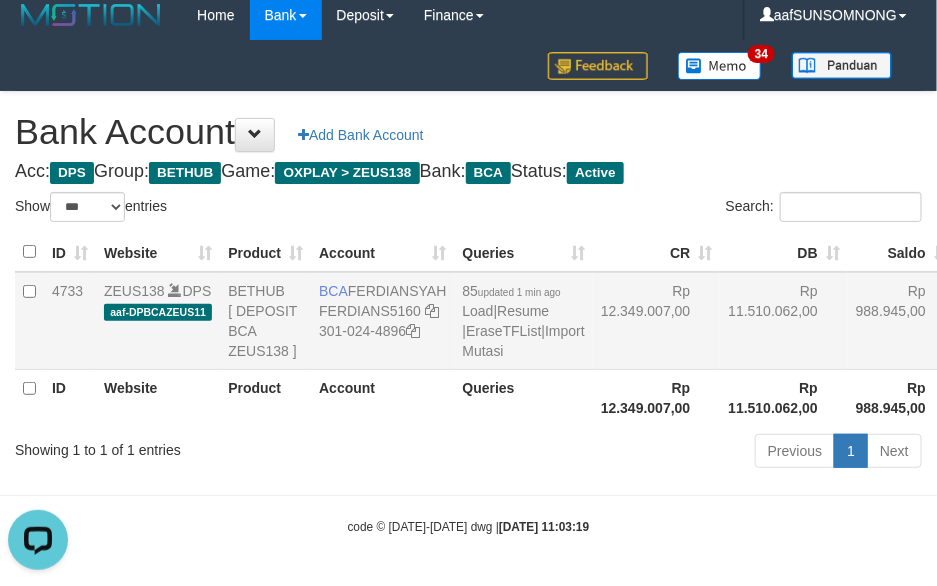 click on "85  updated 1 min ago
Load
|
Resume
|
EraseTFList
|
Import Mutasi" at bounding box center [524, 321] 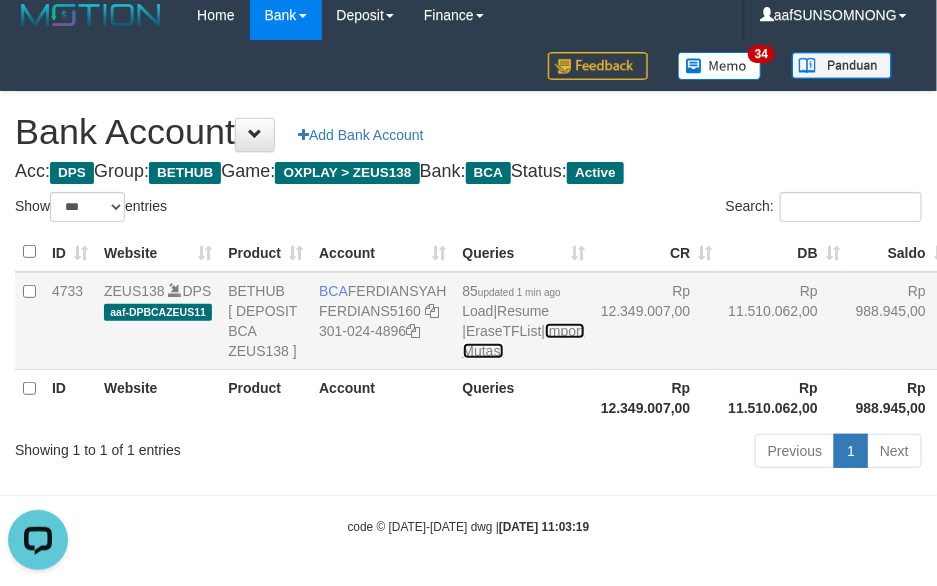 click on "Import Mutasi" at bounding box center [524, 341] 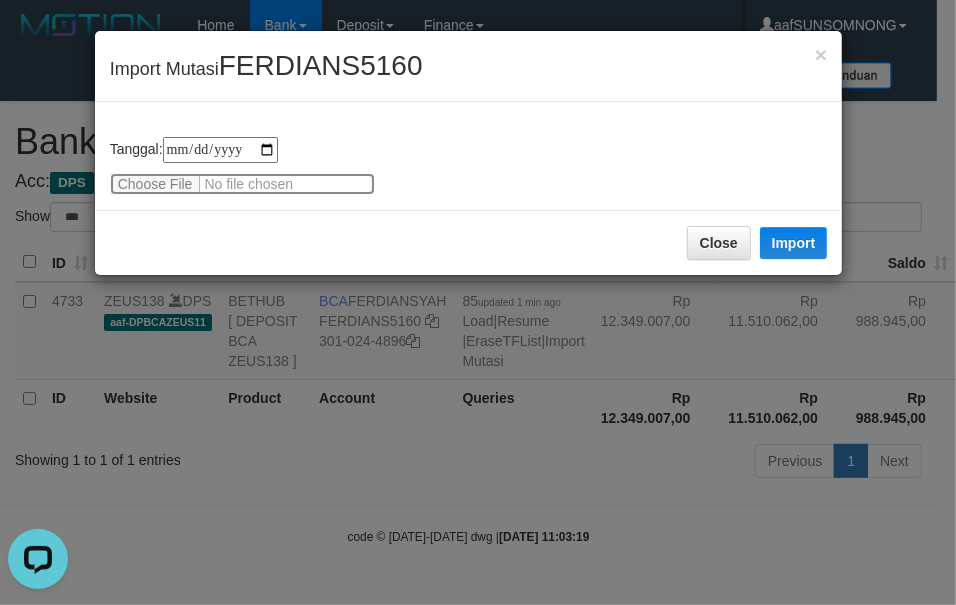 click at bounding box center [242, 184] 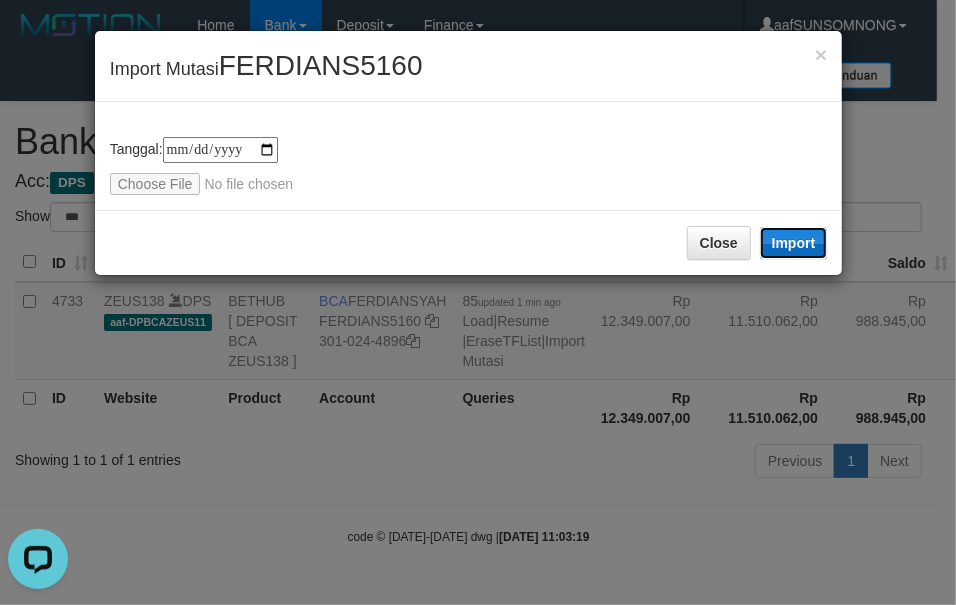 click on "Import" at bounding box center [794, 243] 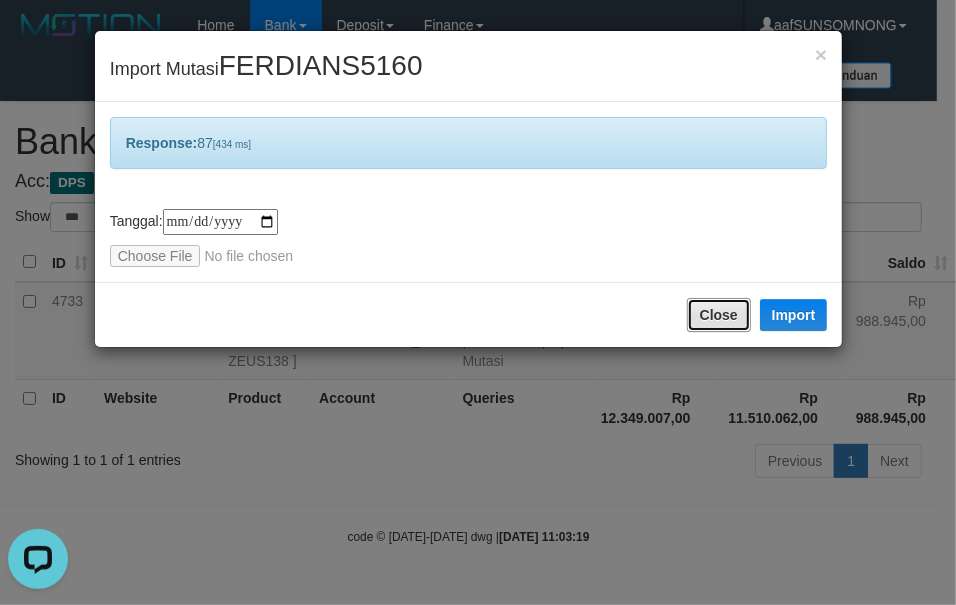 drag, startPoint x: 698, startPoint y: 316, endPoint x: 681, endPoint y: 338, distance: 27.802877 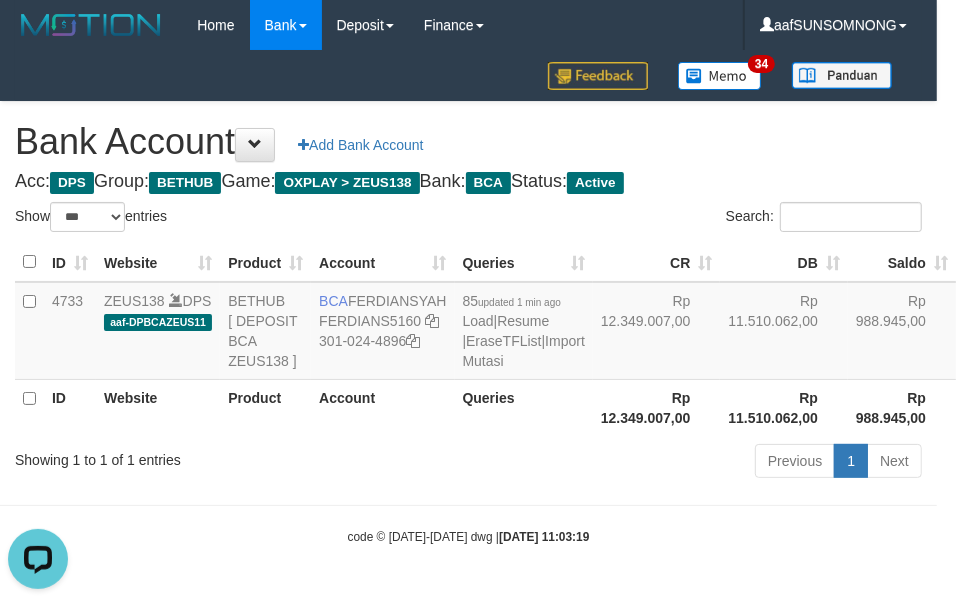 drag, startPoint x: 363, startPoint y: 561, endPoint x: 375, endPoint y: 491, distance: 71.021126 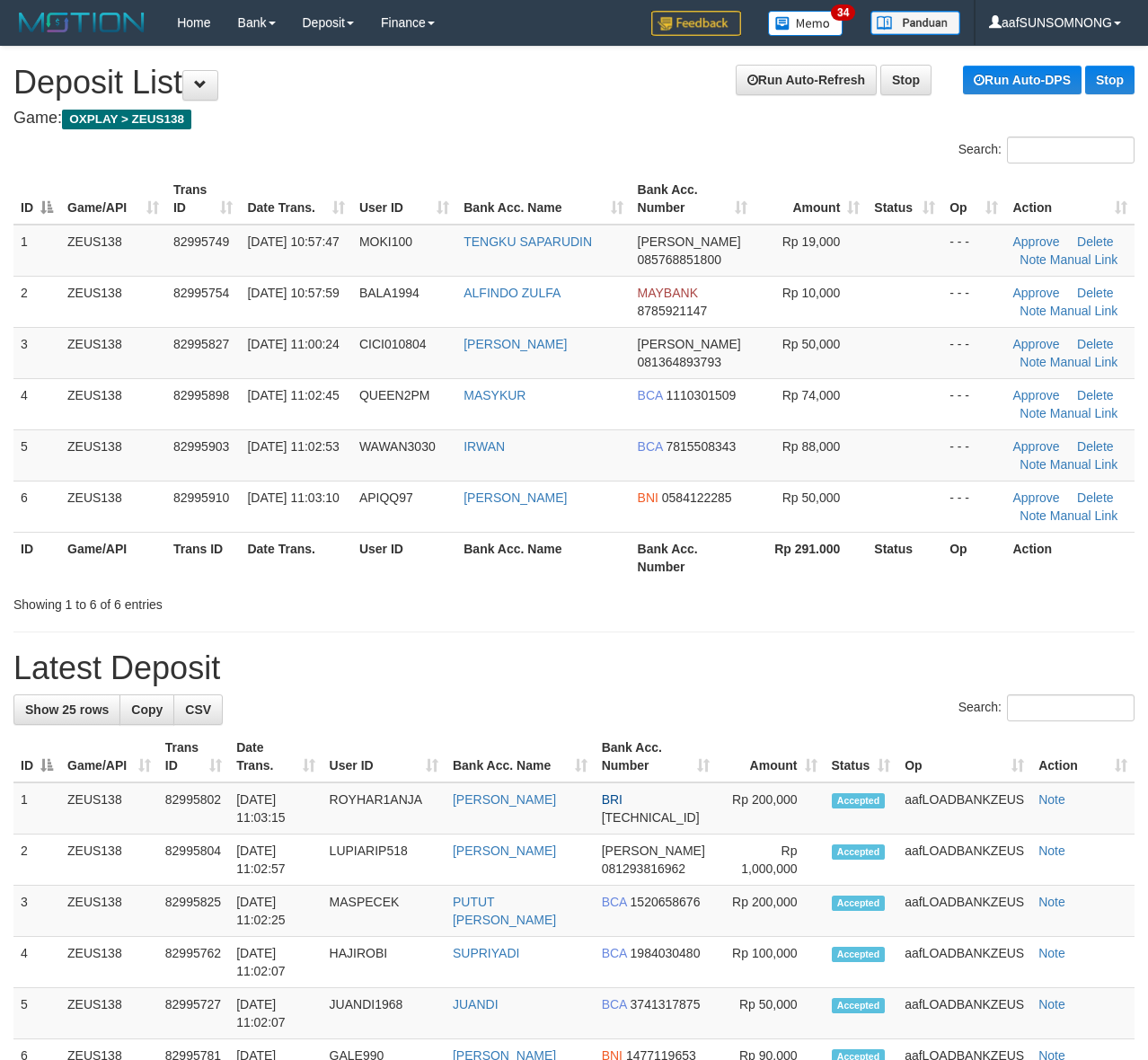 scroll, scrollTop: 0, scrollLeft: 0, axis: both 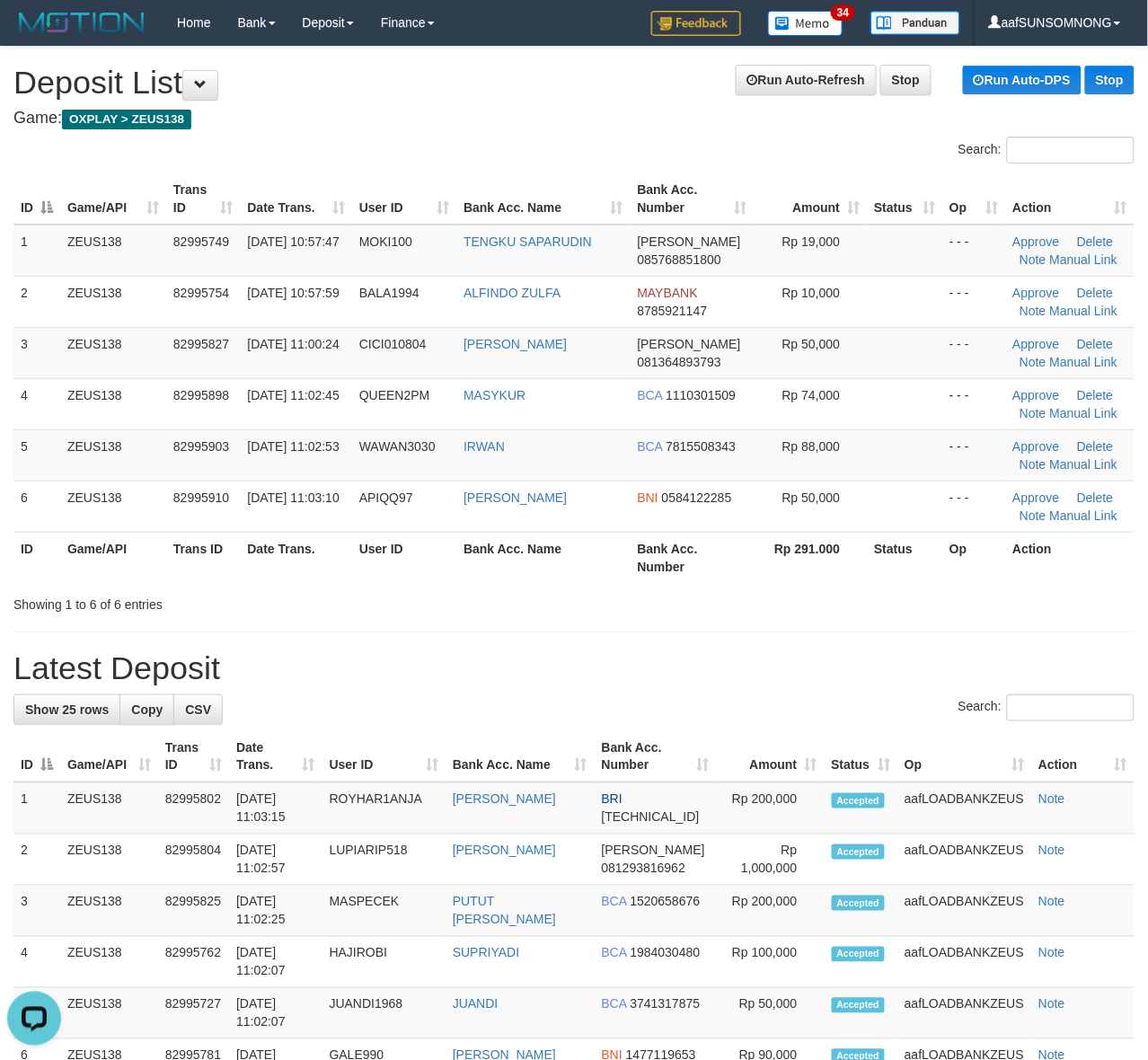 click on "Showing 1 to 6 of 6 entries" at bounding box center (574, 601) 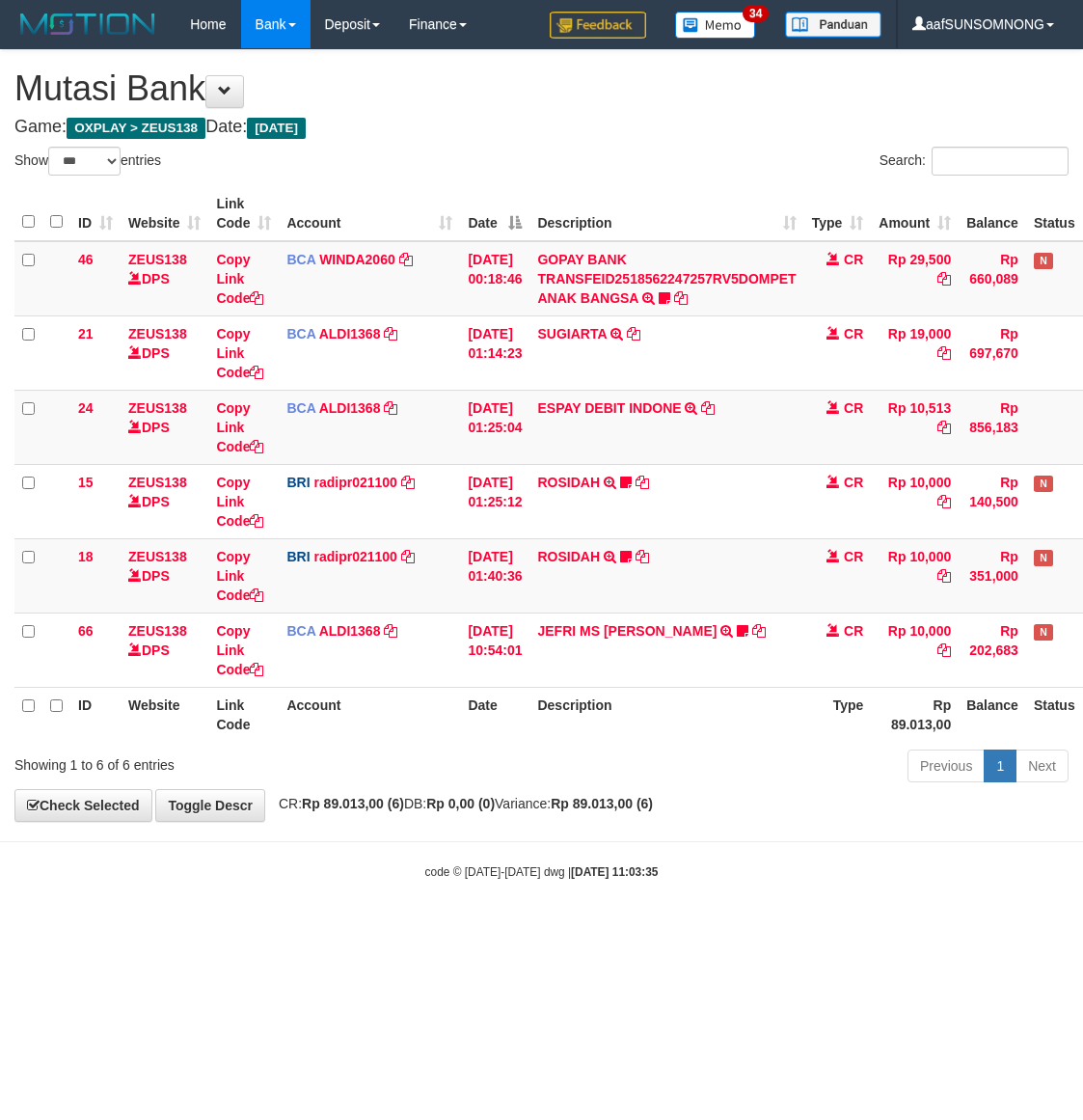 select on "***" 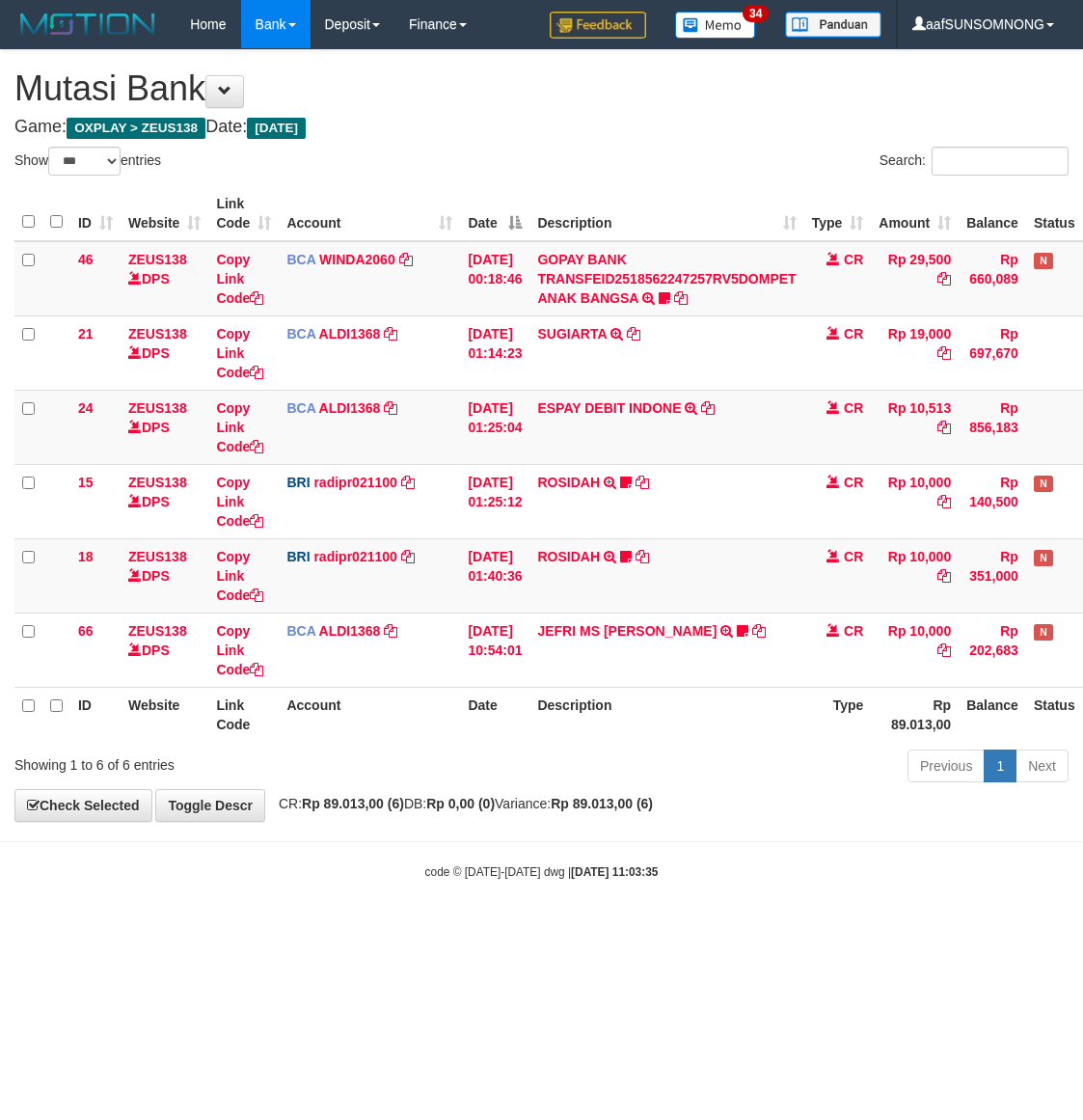 scroll, scrollTop: 0, scrollLeft: 0, axis: both 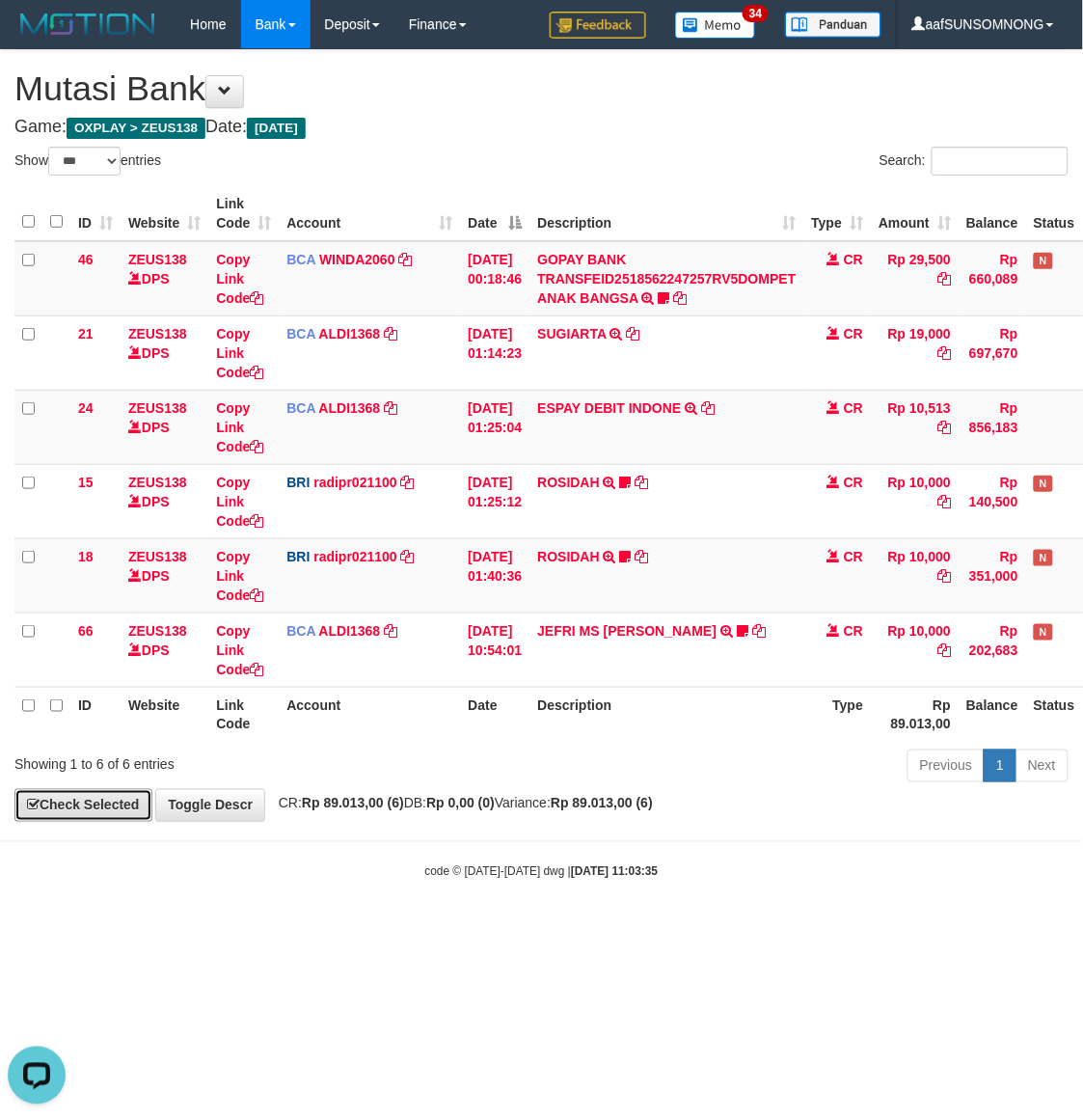 click on "Toggle navigation
Home
Bank
Account List
Load
By Website
Group
[OXPLAY]													ZEUS138
By Load Group (DPS)" at bounding box center (541, 464) 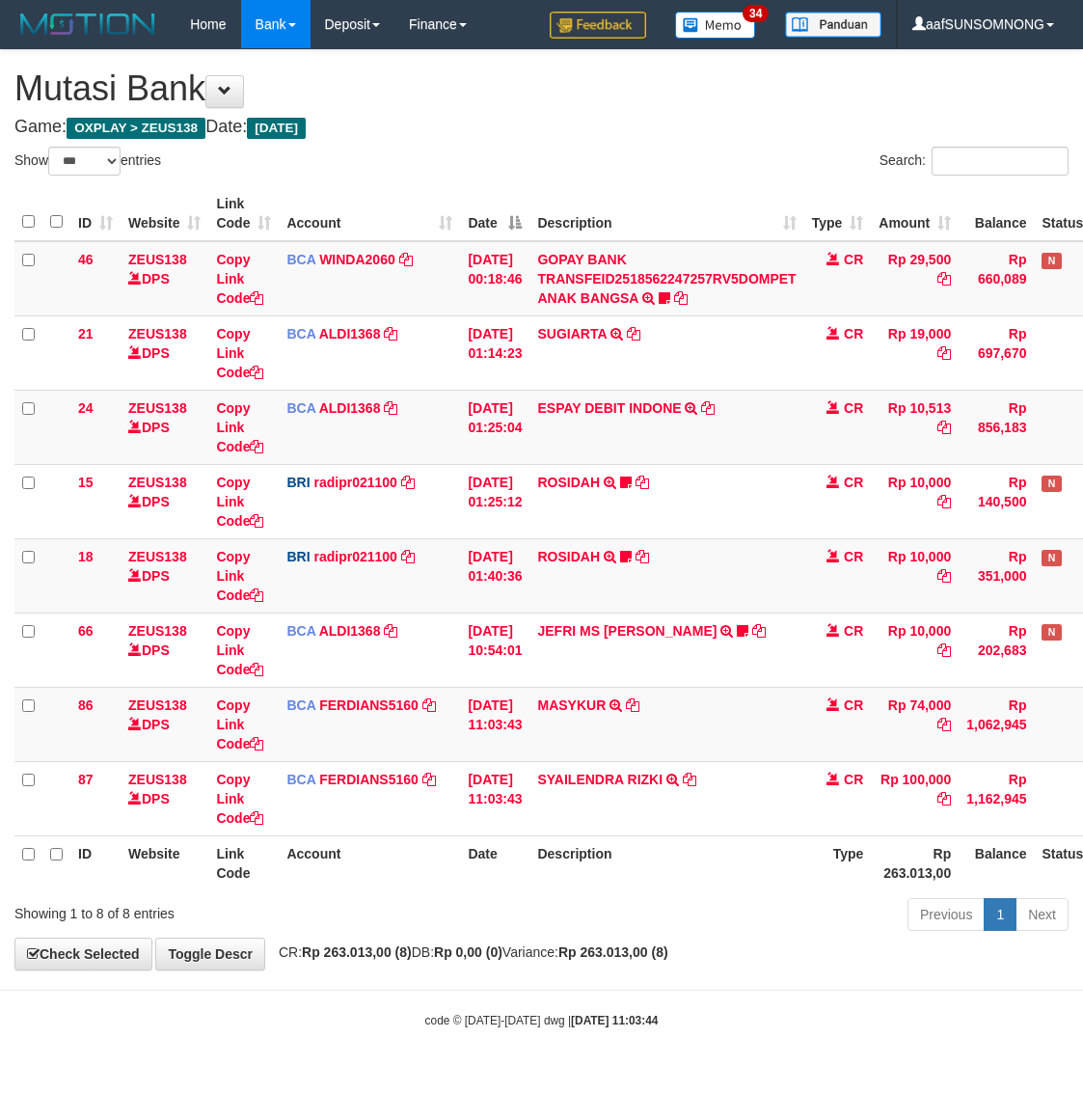 select on "***" 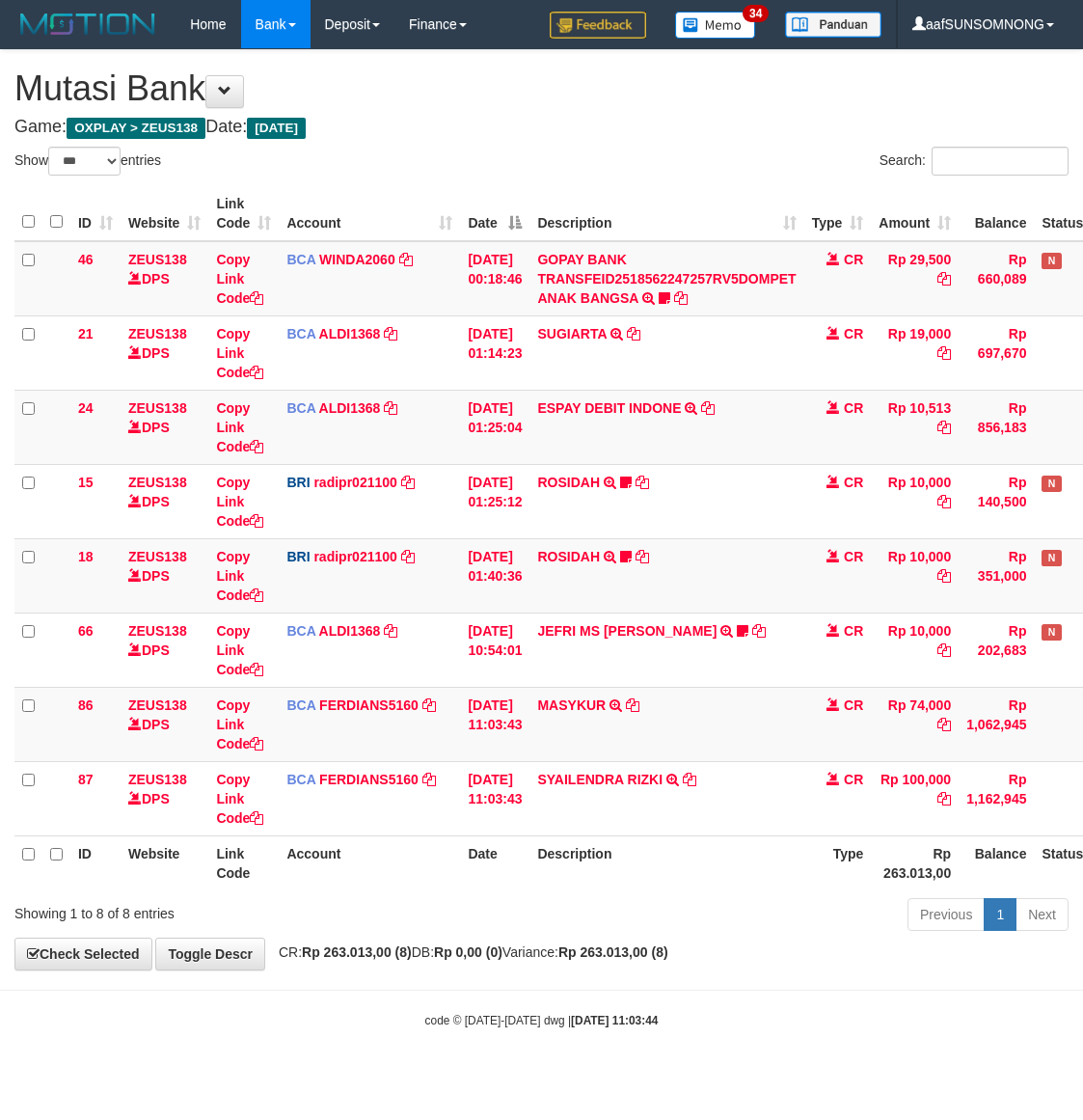 scroll, scrollTop: 0, scrollLeft: 0, axis: both 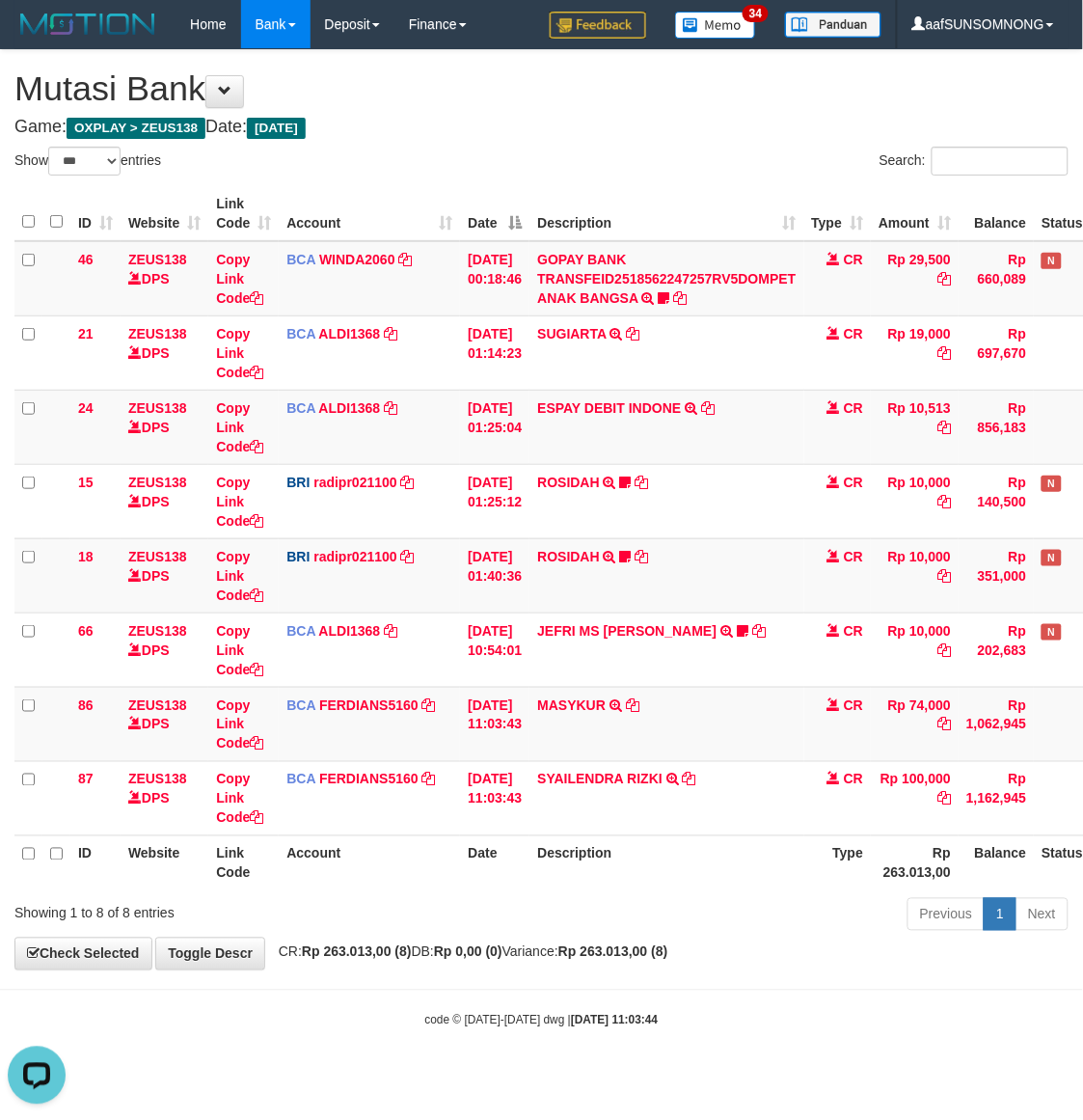 click on "**********" at bounding box center [541, 509] 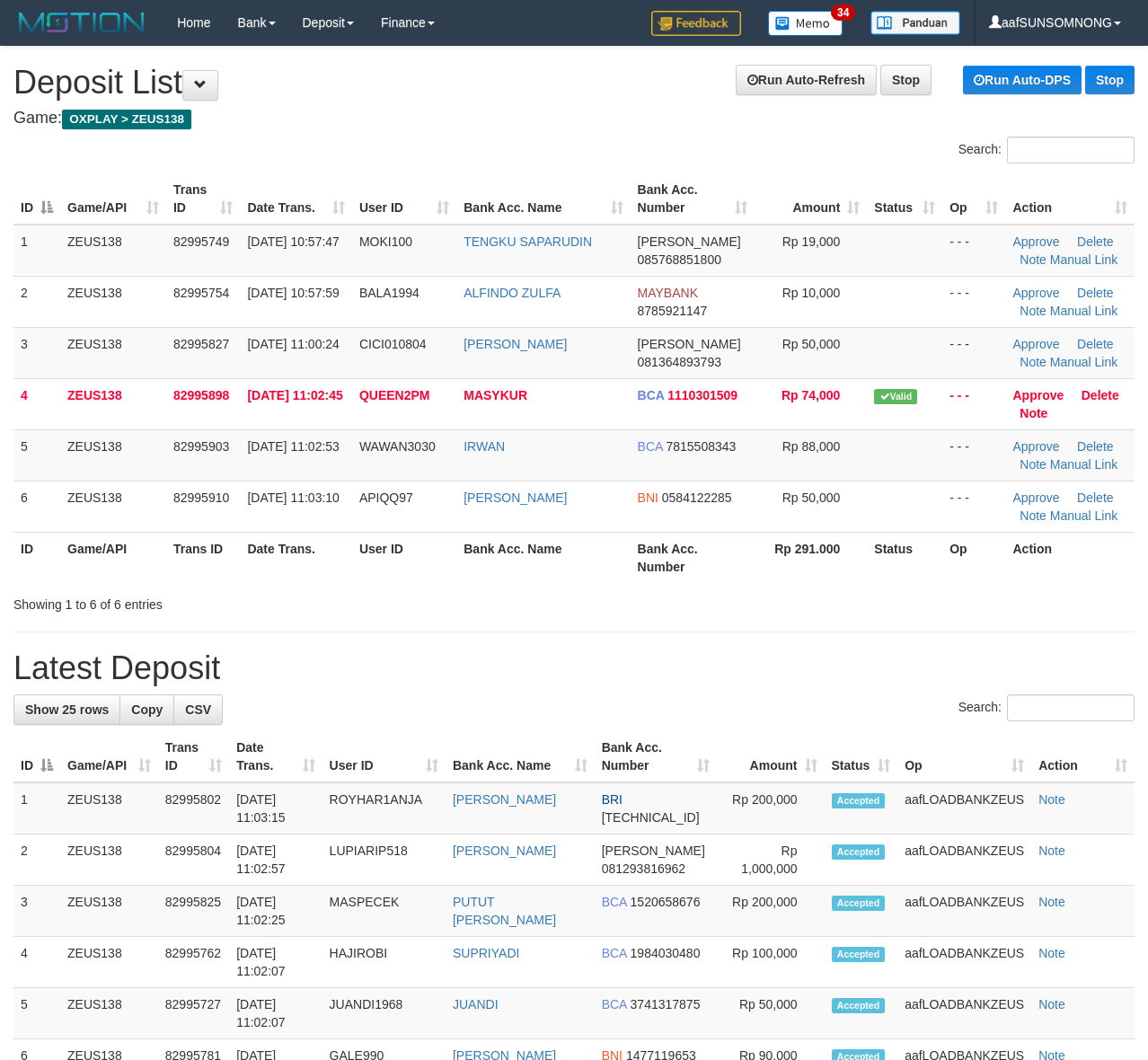 scroll, scrollTop: 0, scrollLeft: 0, axis: both 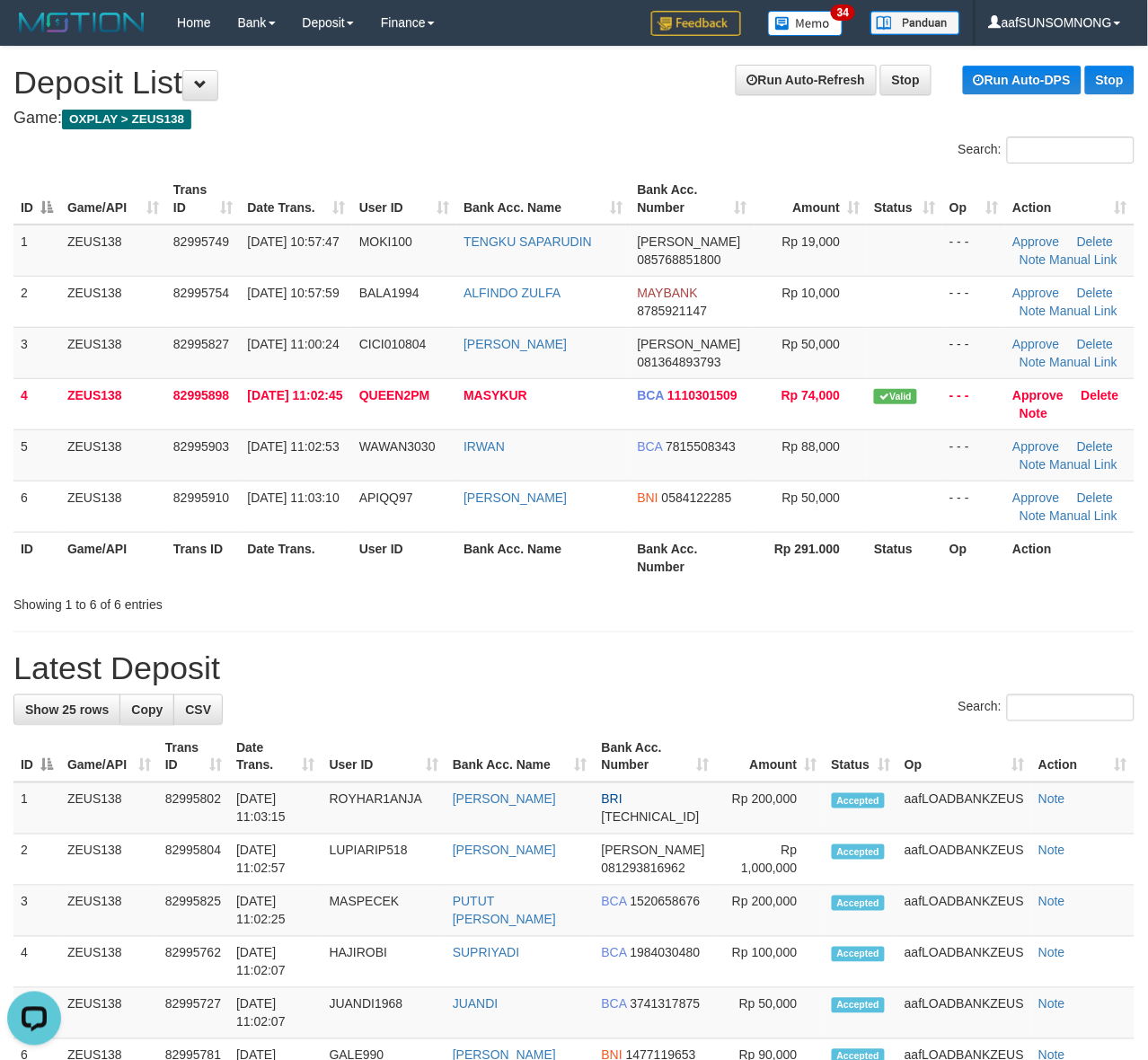 click on "Latest Deposit" at bounding box center [574, 668] 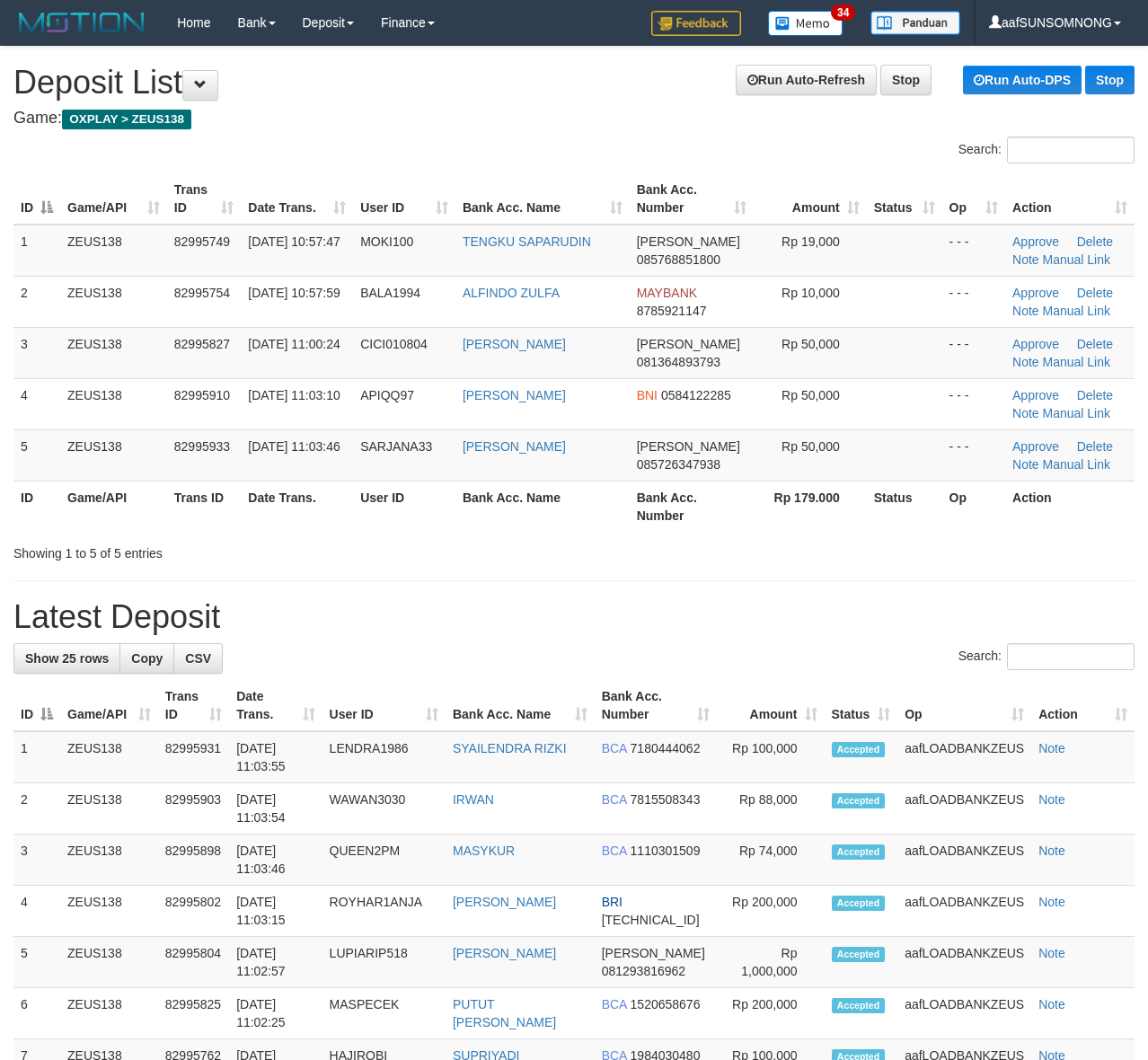 scroll, scrollTop: 0, scrollLeft: 0, axis: both 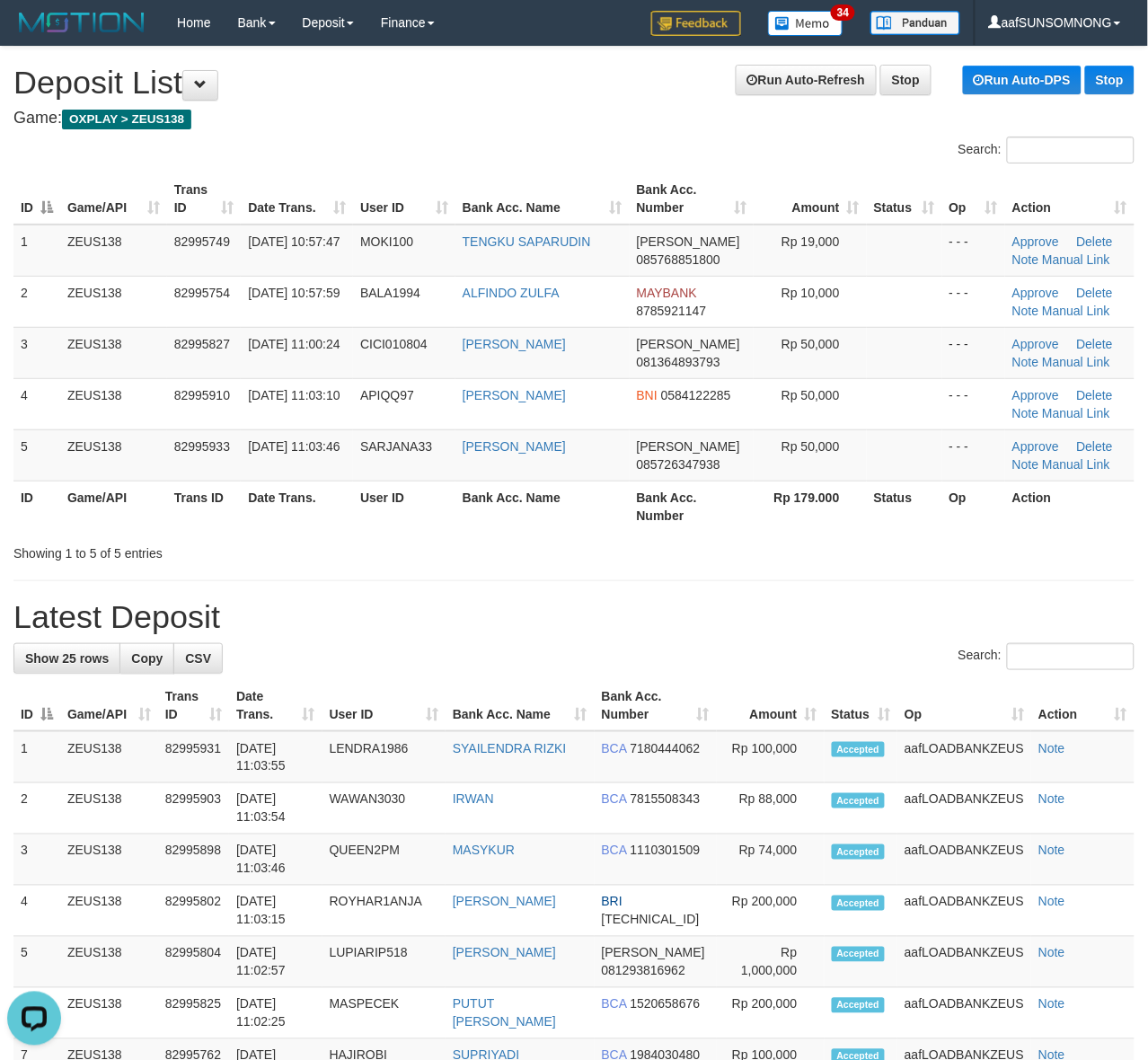 drag, startPoint x: 836, startPoint y: 707, endPoint x: 865, endPoint y: 708, distance: 29.01724 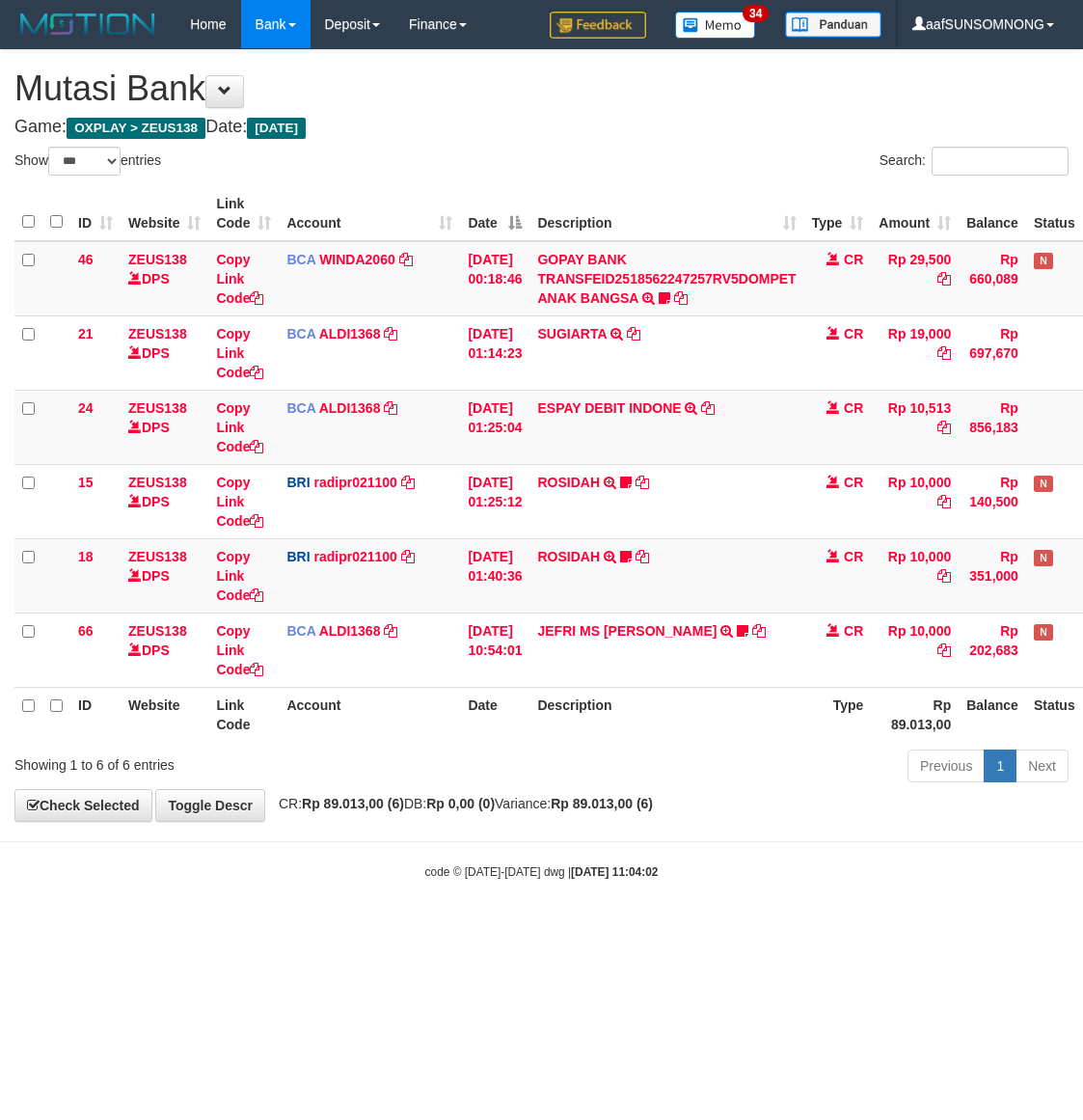 select on "***" 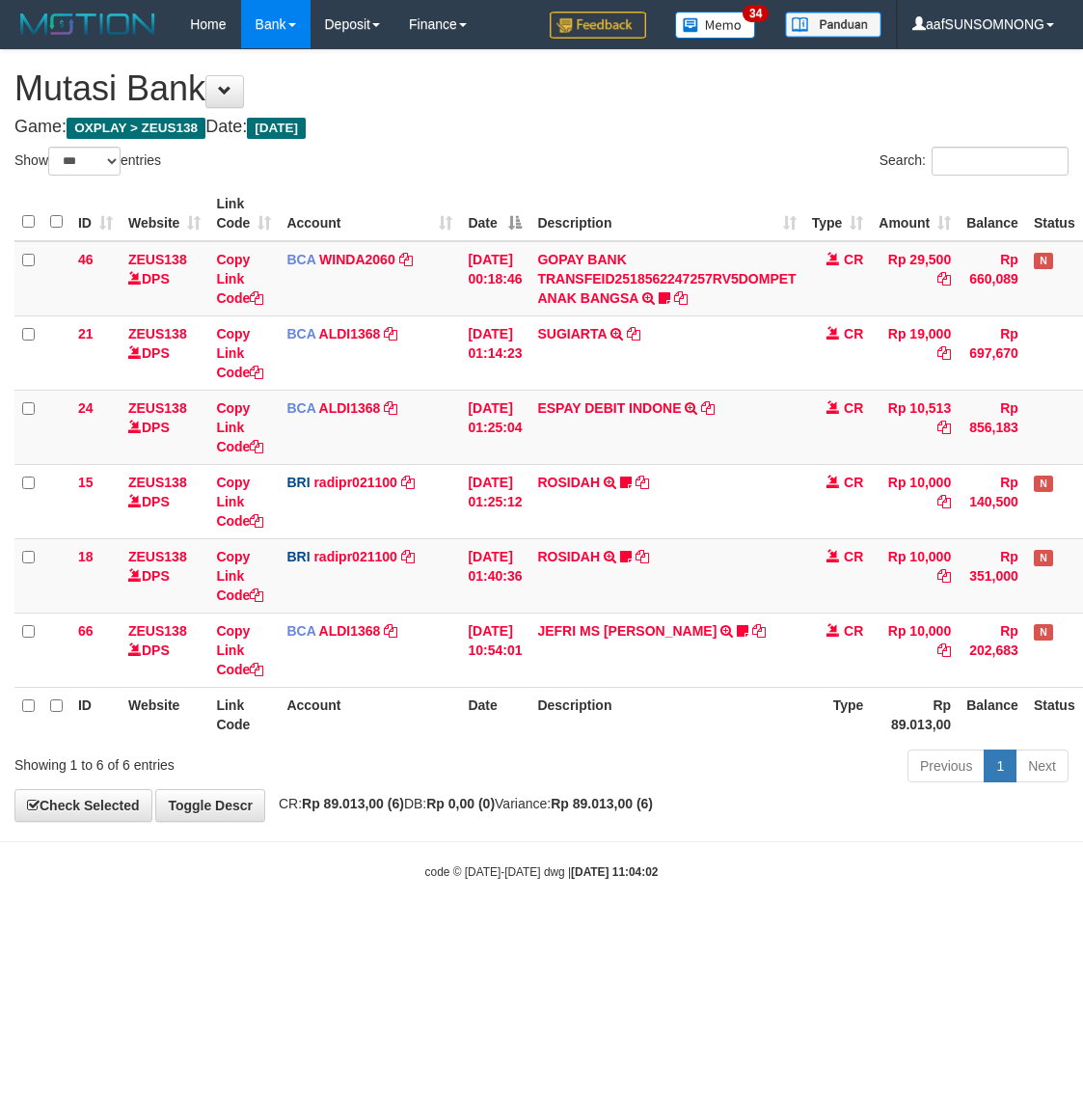 scroll, scrollTop: 0, scrollLeft: 0, axis: both 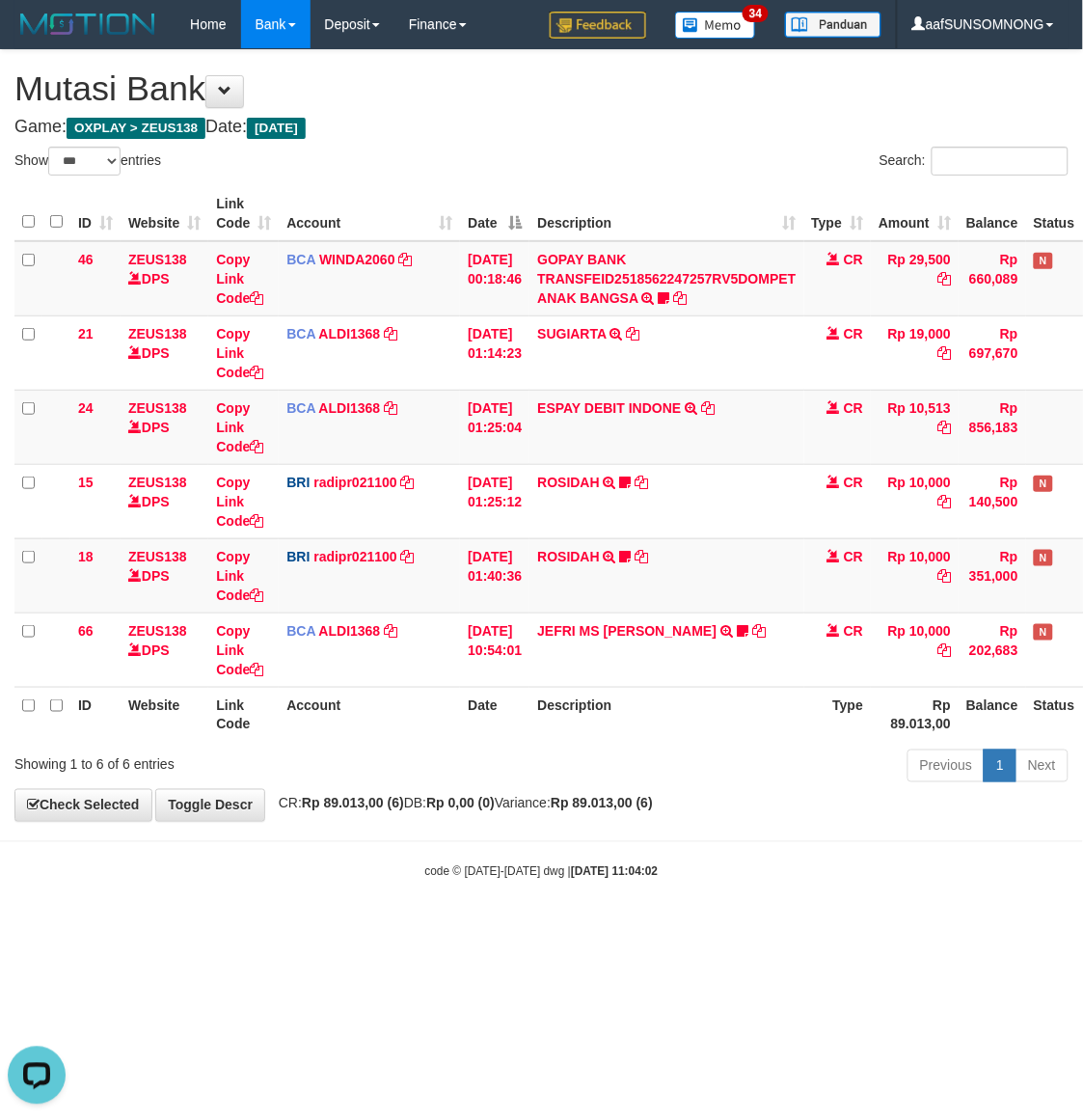 drag, startPoint x: 366, startPoint y: 889, endPoint x: 382, endPoint y: 886, distance: 16.278821 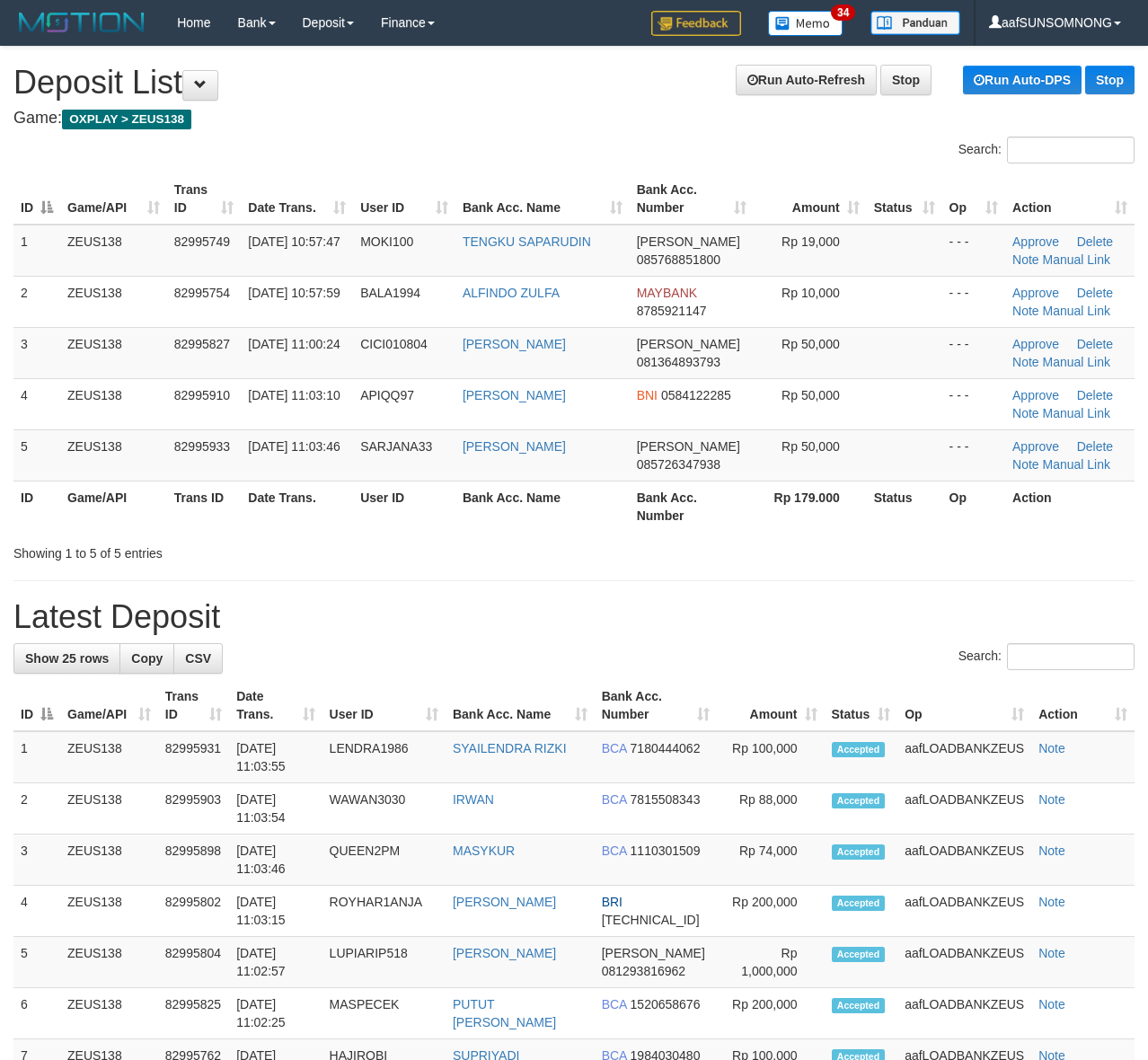 scroll, scrollTop: 0, scrollLeft: 0, axis: both 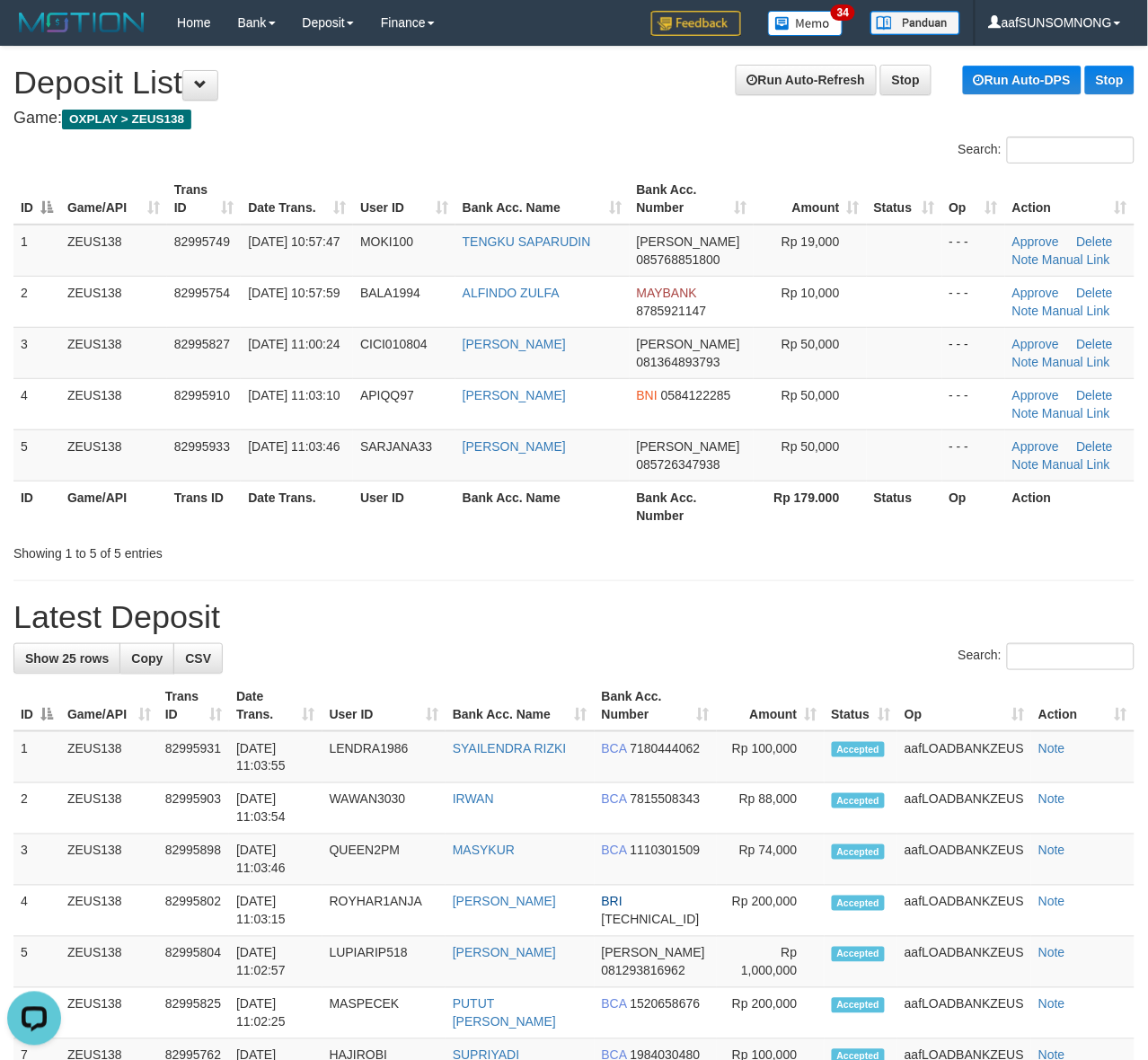 drag, startPoint x: 764, startPoint y: 587, endPoint x: 1094, endPoint y: 670, distance: 340.27783 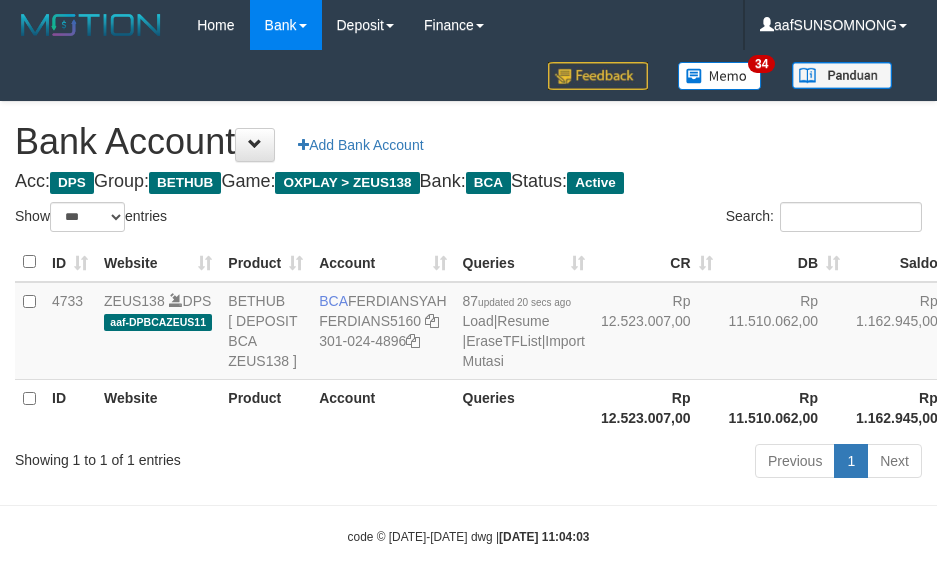 select on "***" 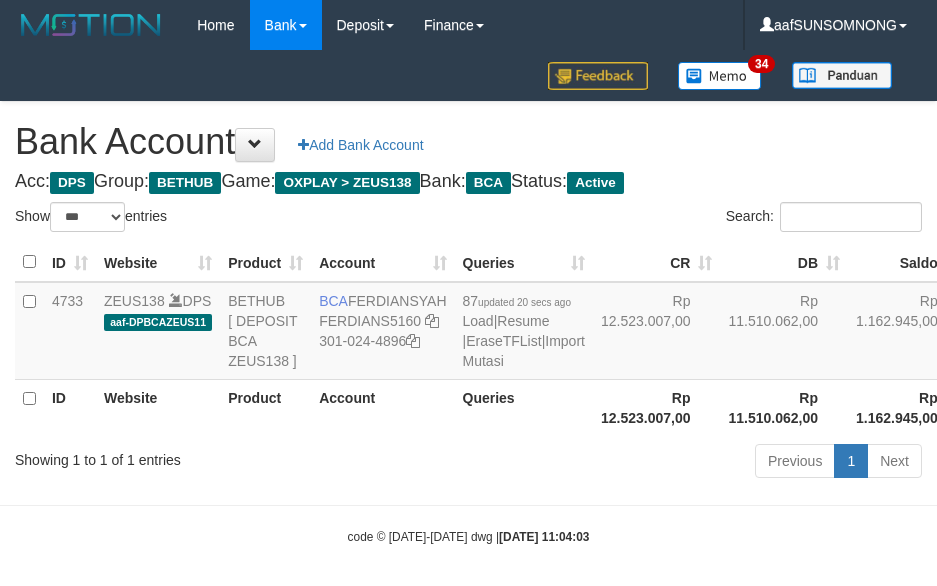 scroll, scrollTop: 51, scrollLeft: 0, axis: vertical 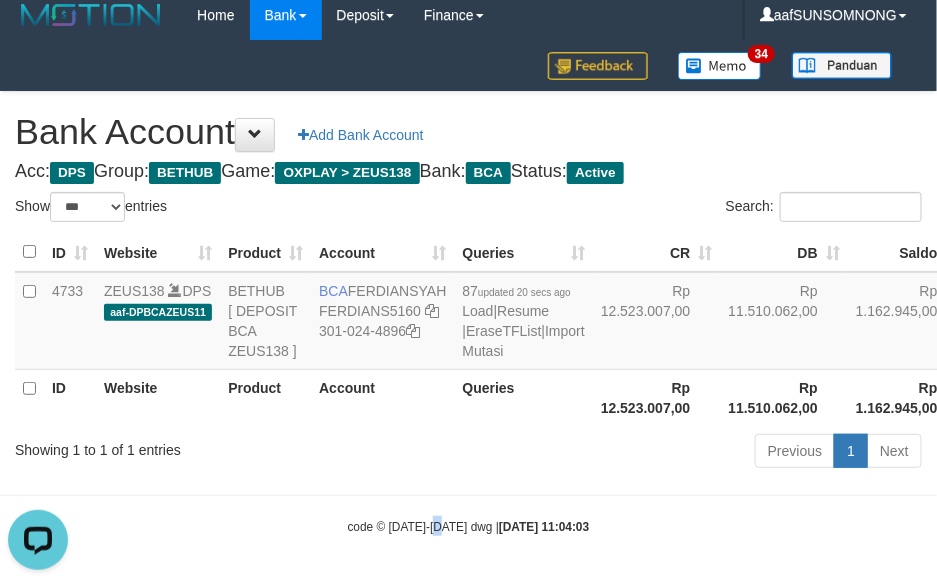 drag, startPoint x: 443, startPoint y: 535, endPoint x: 425, endPoint y: 526, distance: 20.12461 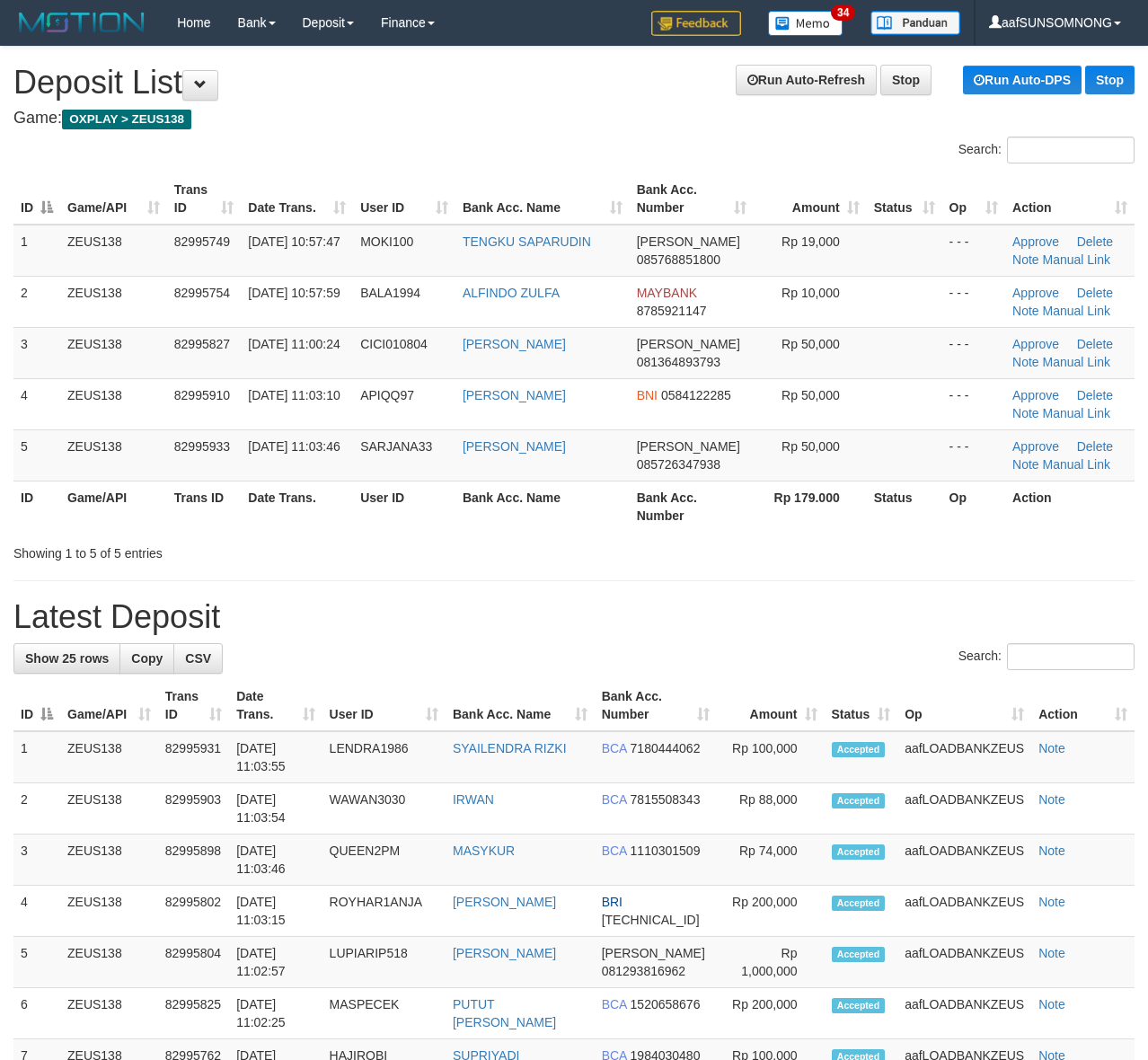 scroll, scrollTop: 0, scrollLeft: 0, axis: both 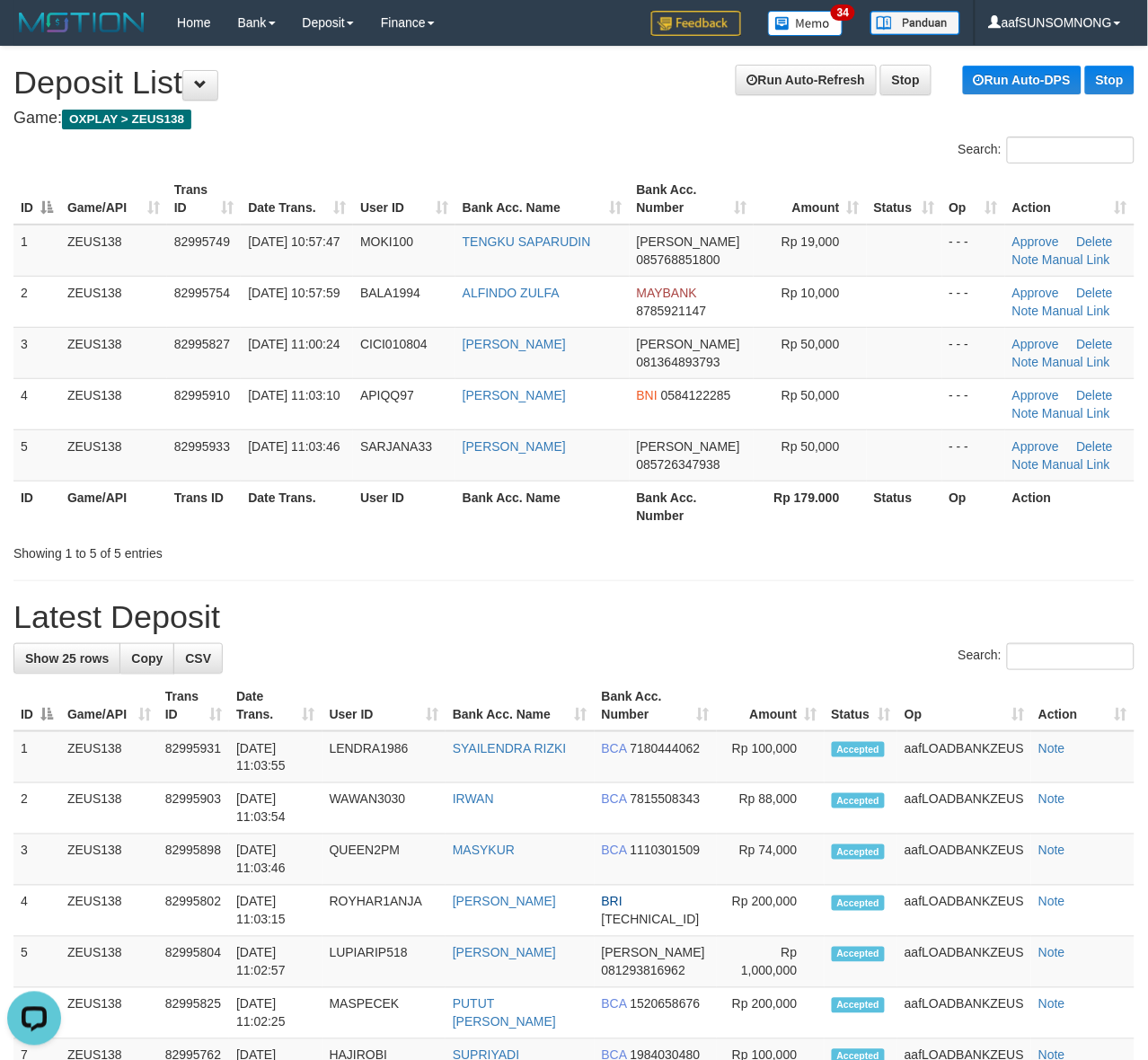 drag, startPoint x: 606, startPoint y: 600, endPoint x: 1160, endPoint y: 640, distance: 555.4422 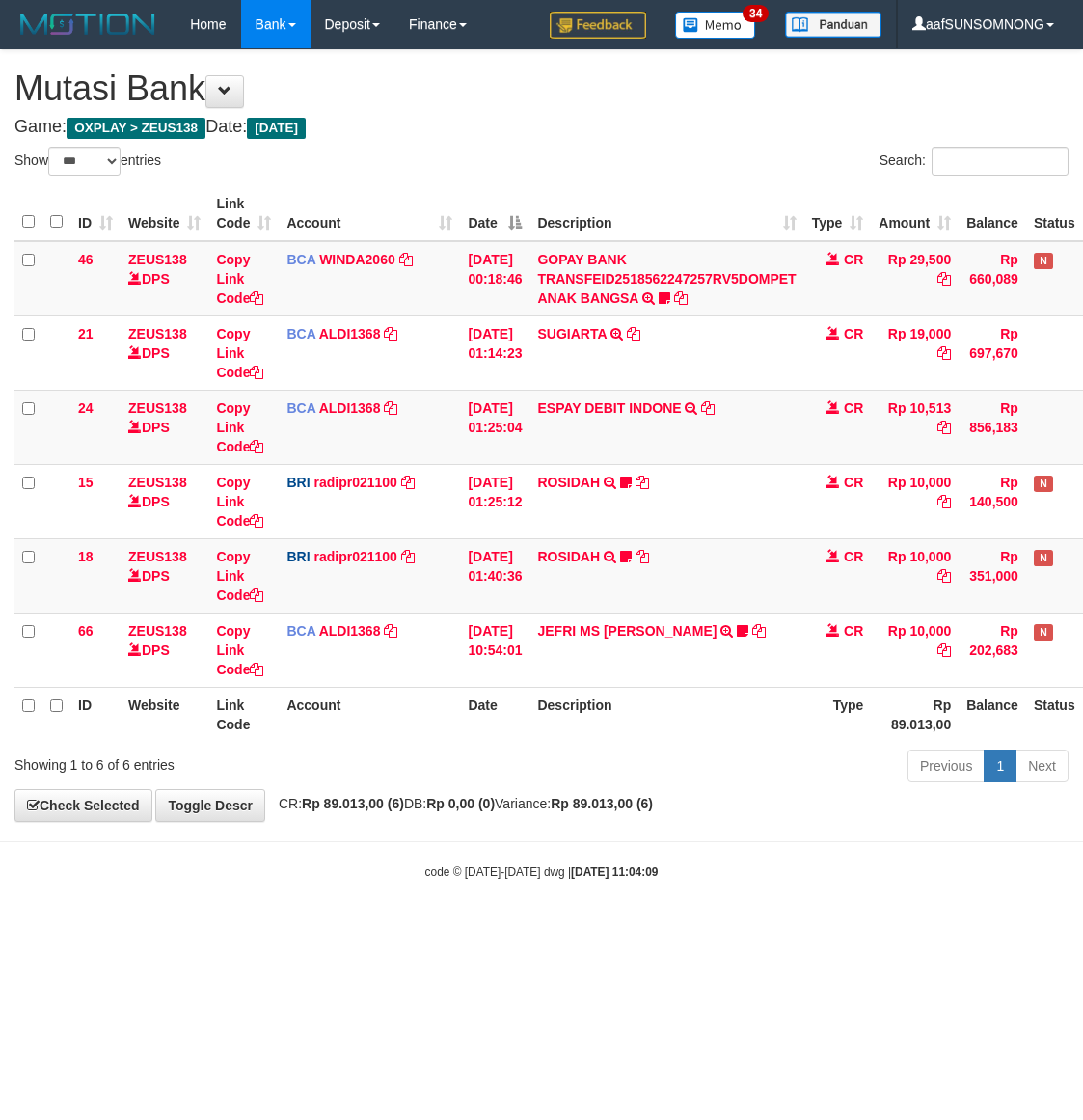 select on "***" 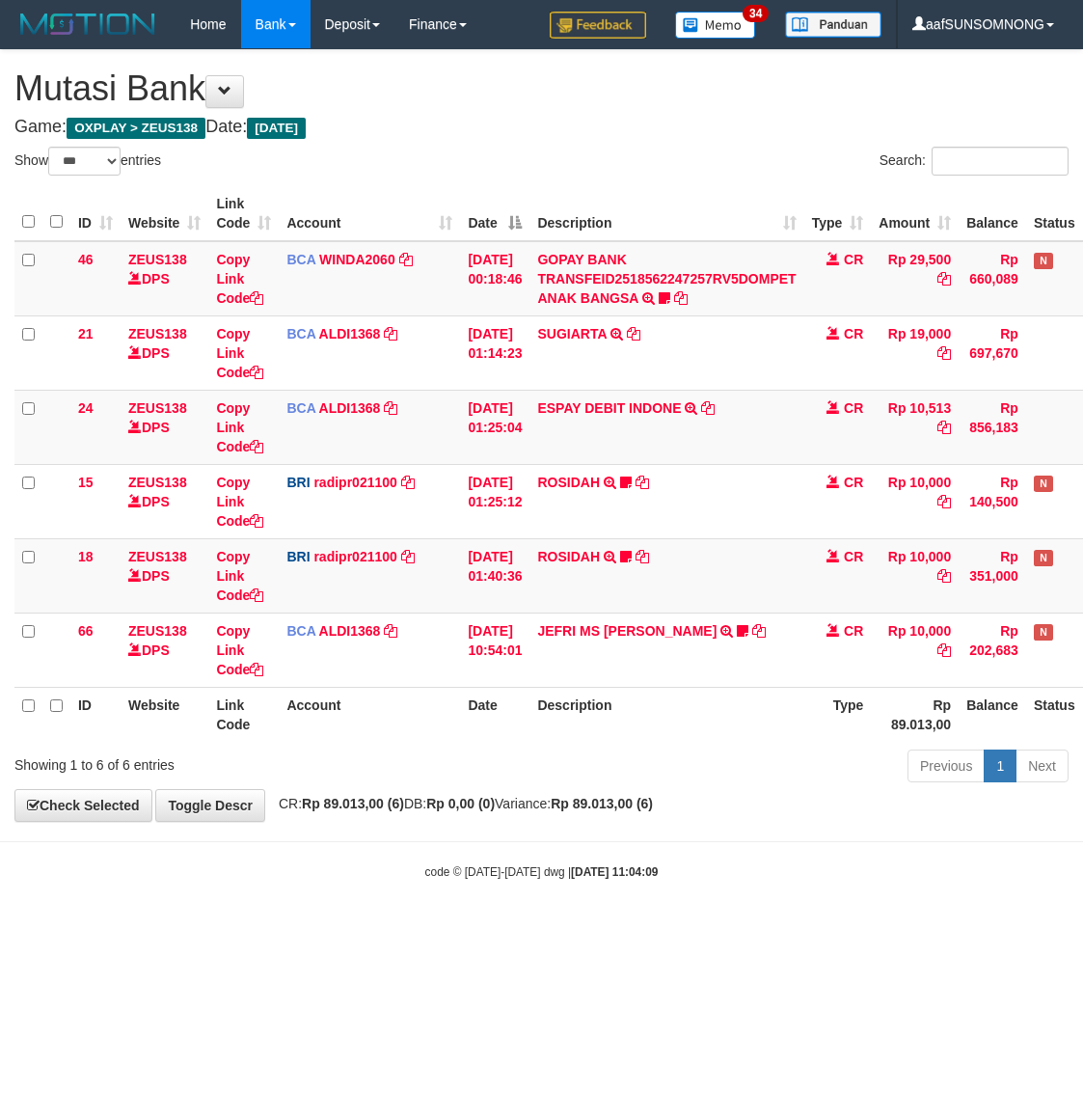scroll, scrollTop: 0, scrollLeft: 0, axis: both 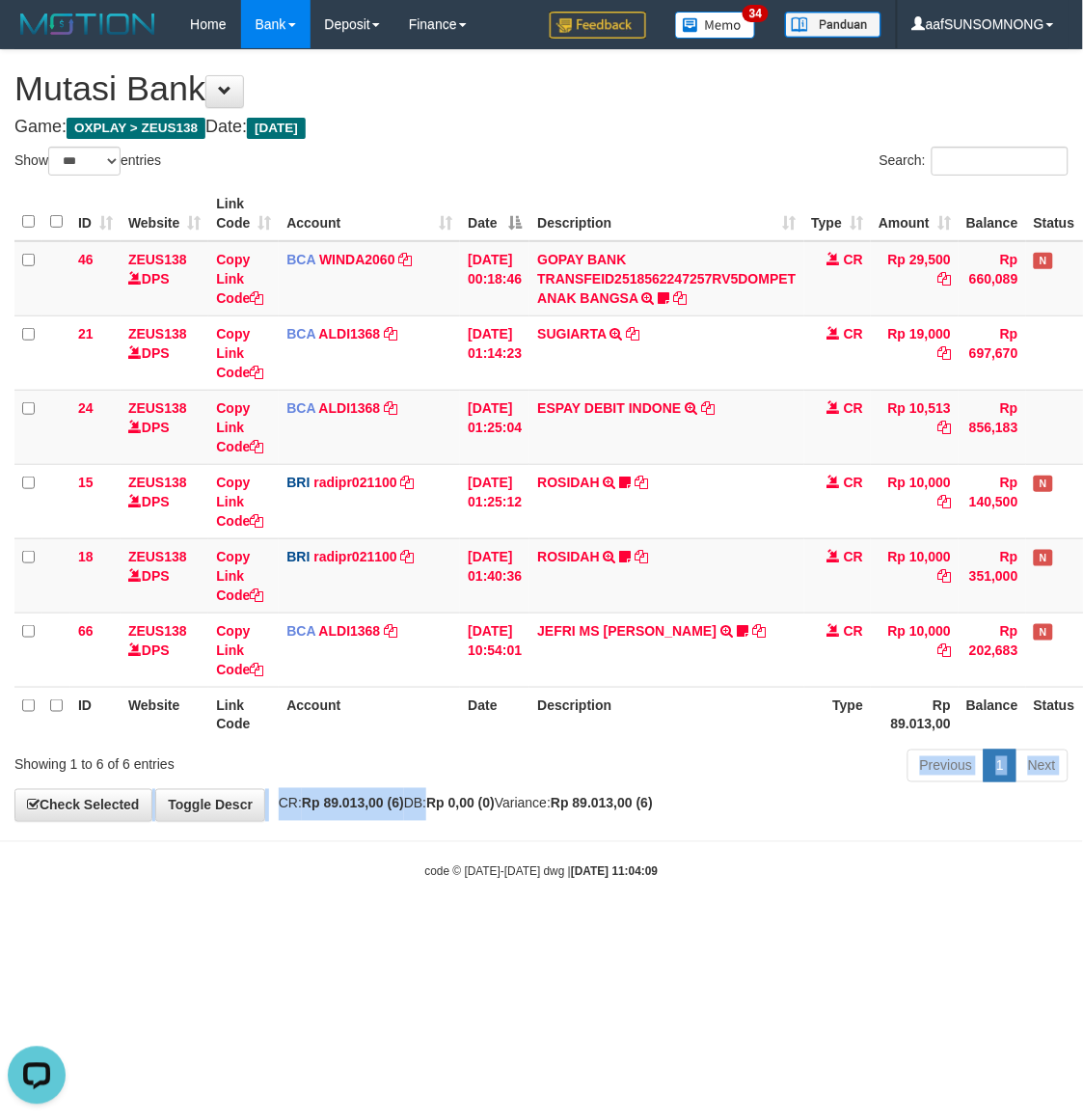 drag, startPoint x: 422, startPoint y: 781, endPoint x: 421, endPoint y: 820, distance: 39.012818 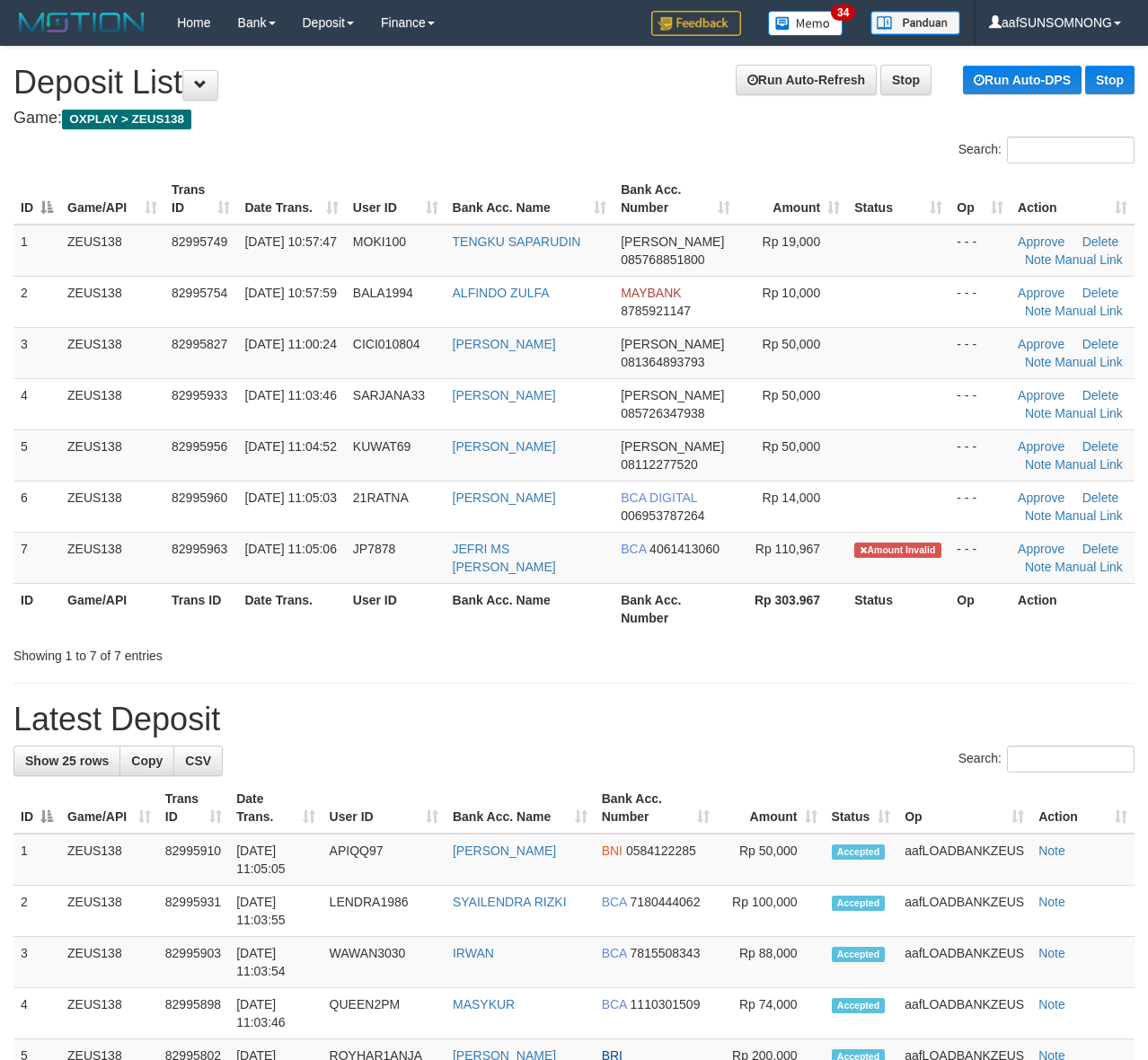 scroll, scrollTop: 0, scrollLeft: 0, axis: both 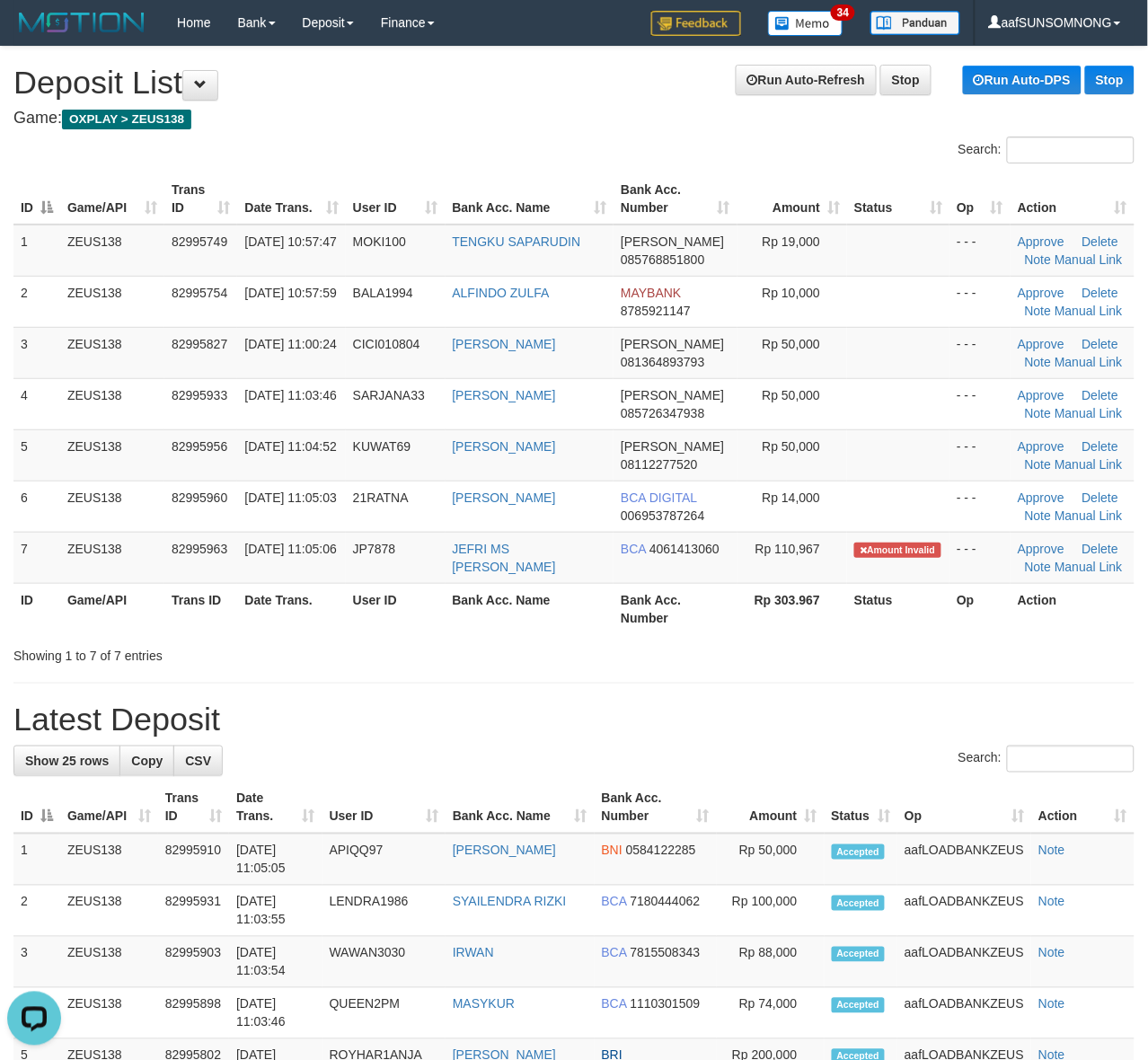 click on "Search:" at bounding box center (574, 761) 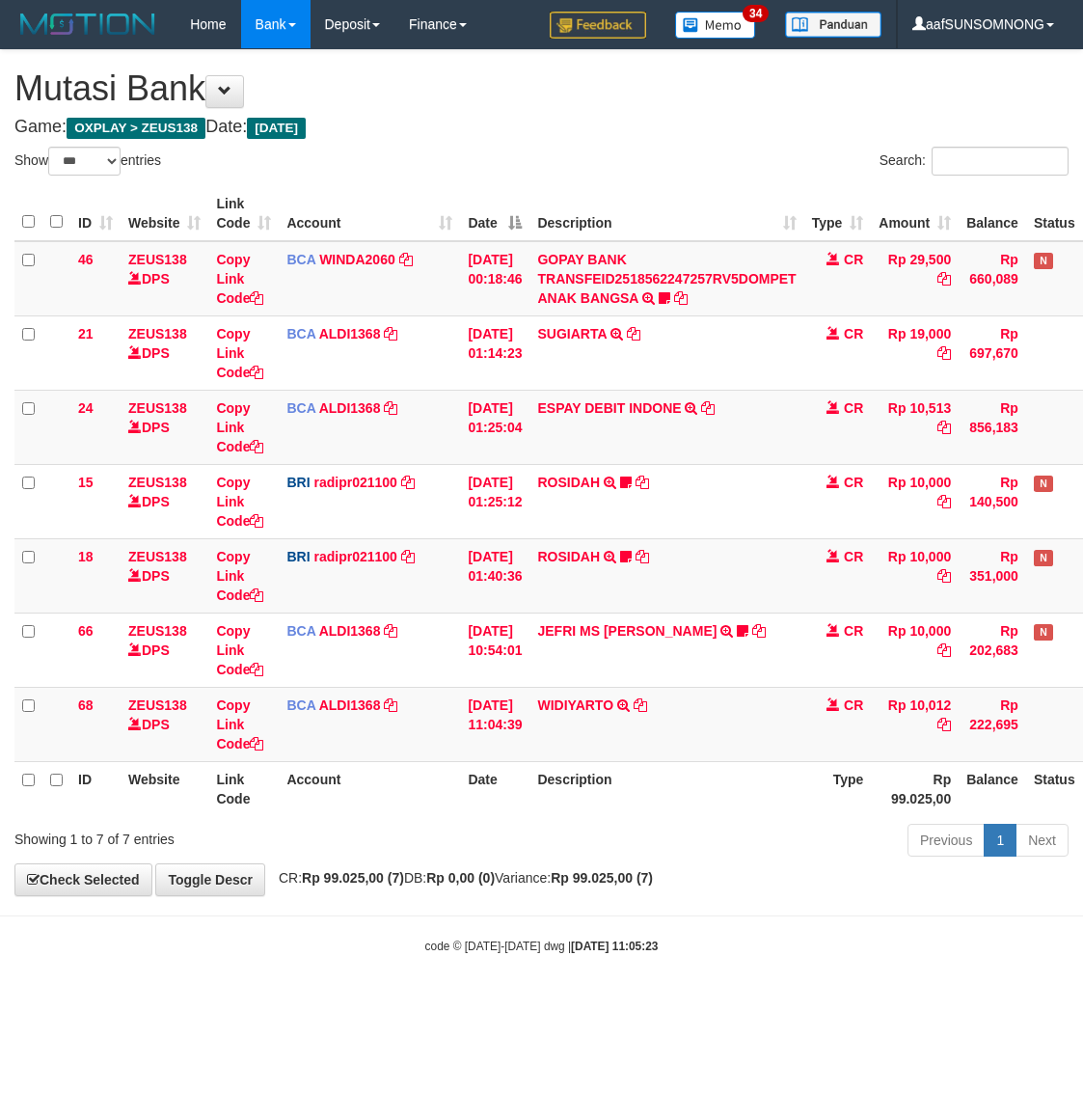 select on "***" 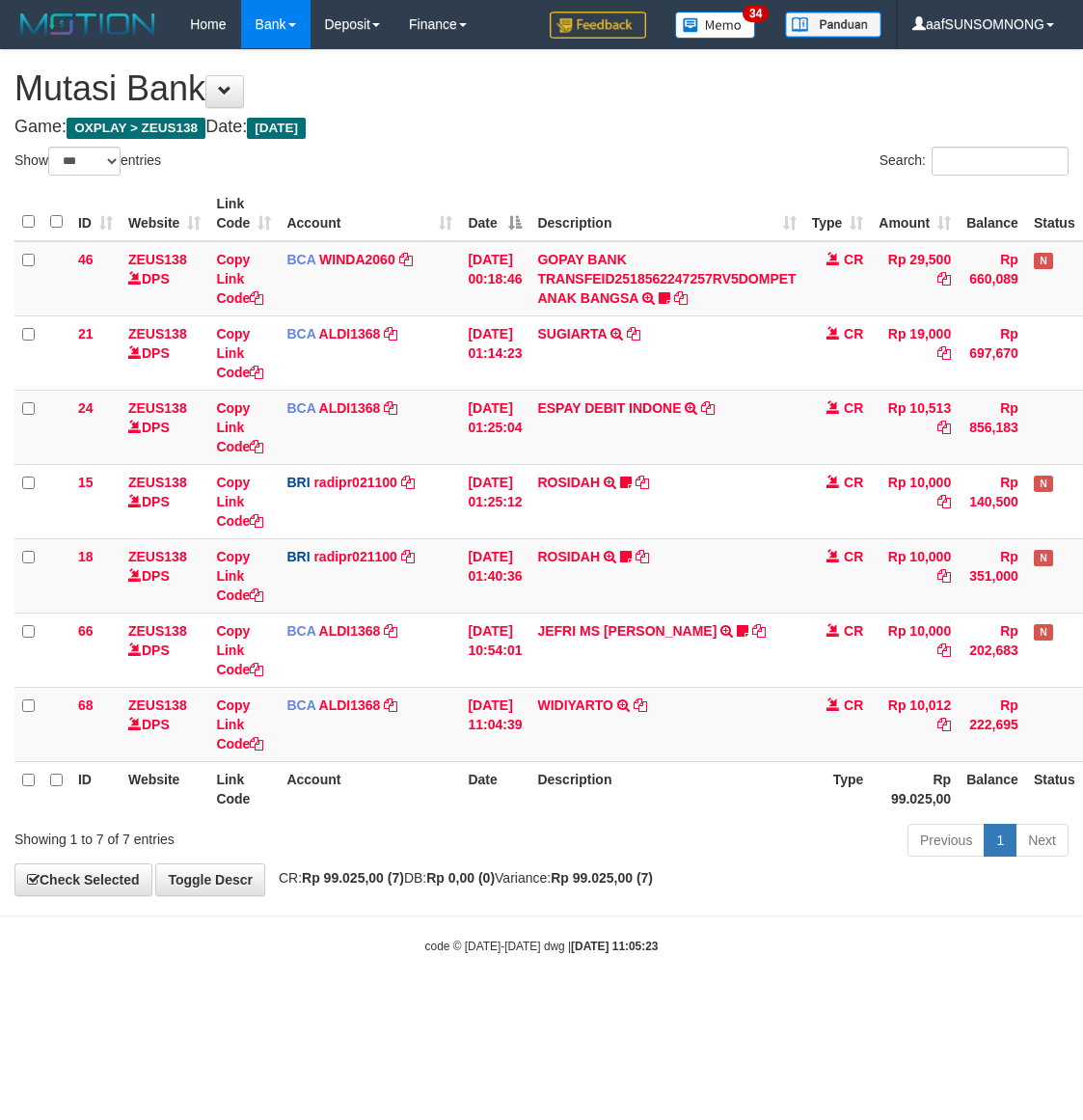 scroll, scrollTop: 0, scrollLeft: 0, axis: both 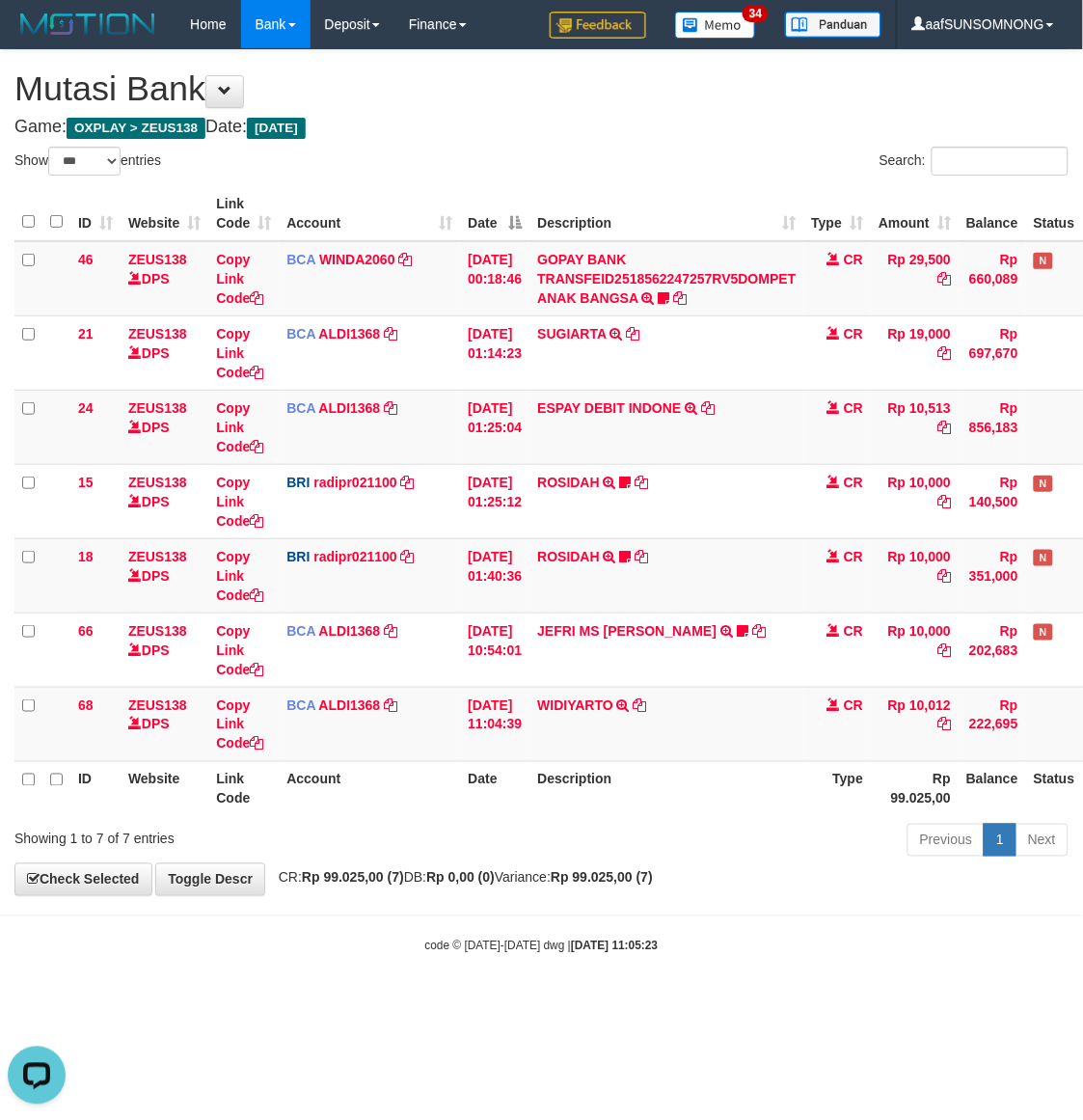 click on "Toggle navigation
Home
Bank
Account List
Load
By Website
Group
[OXPLAY]													ZEUS138
By Load Group (DPS)" at bounding box center [541, 502] 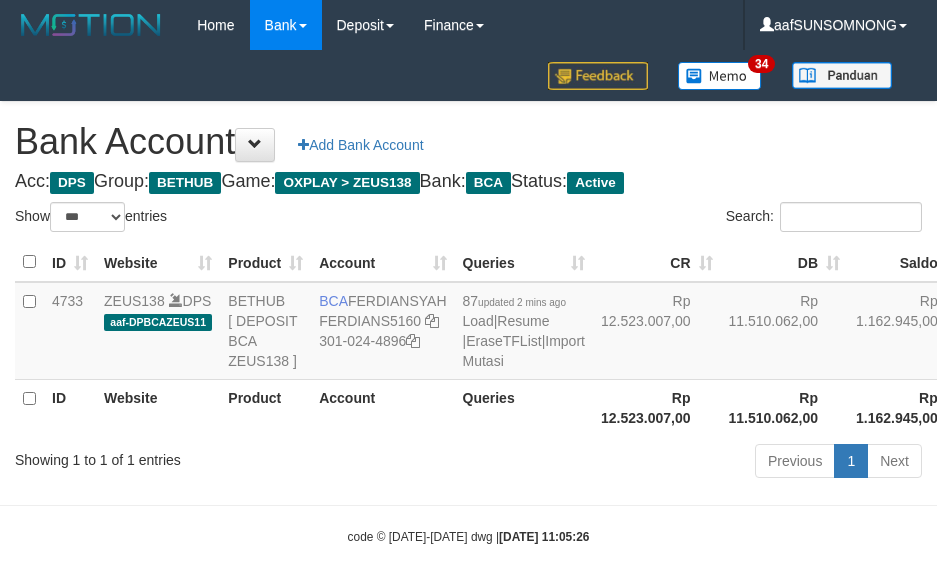 select on "***" 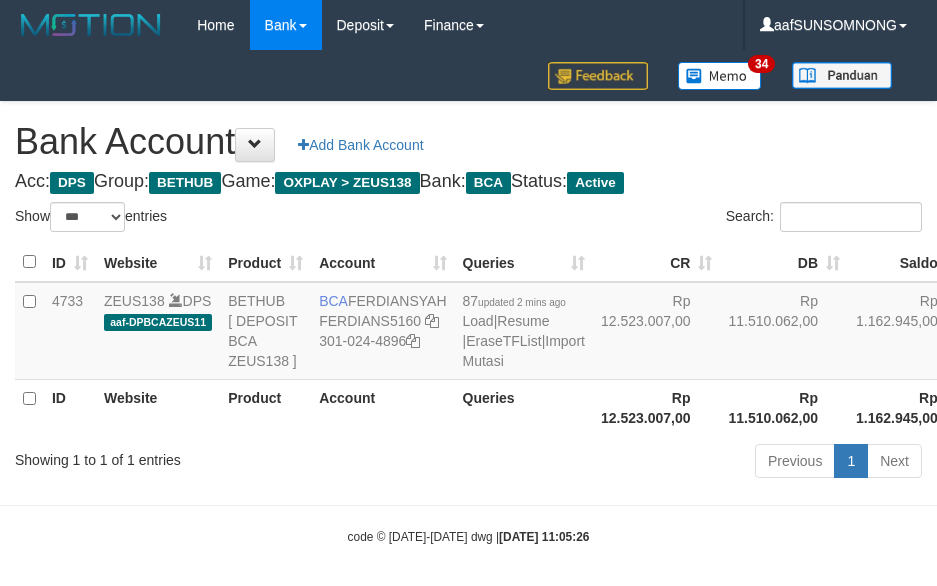 scroll, scrollTop: 51, scrollLeft: 0, axis: vertical 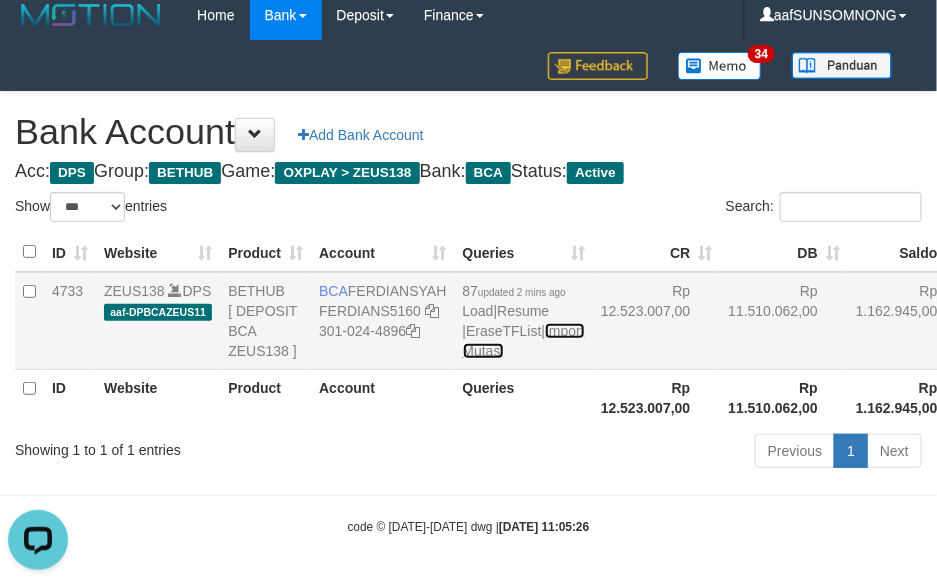 click on "Import Mutasi" at bounding box center (524, 341) 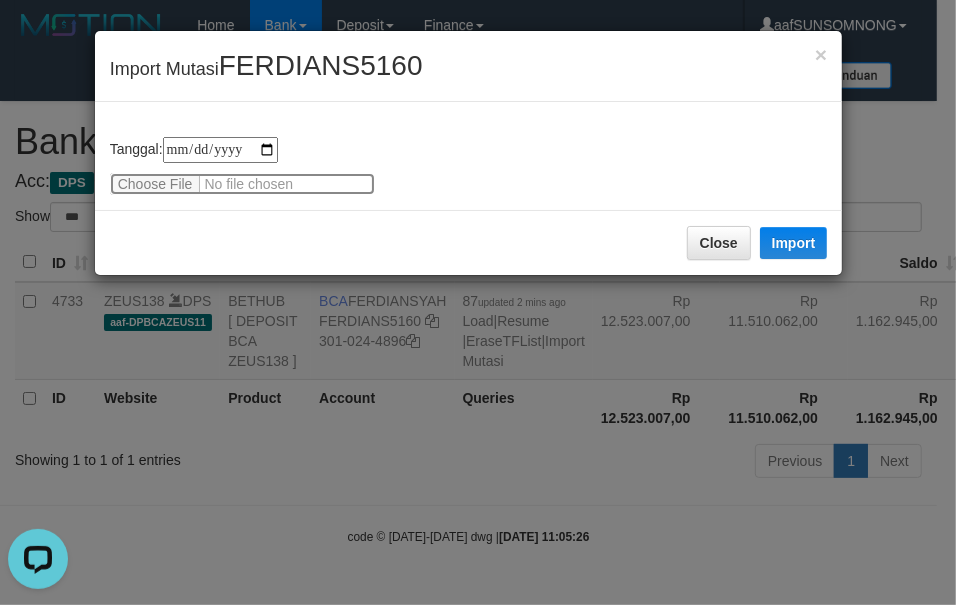 click at bounding box center [242, 184] 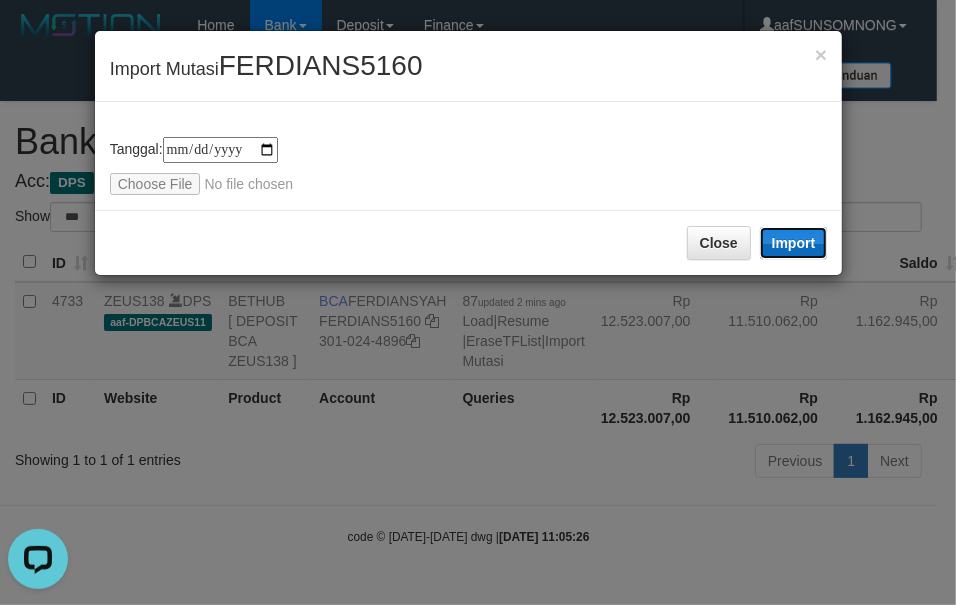 click on "Import" at bounding box center (794, 243) 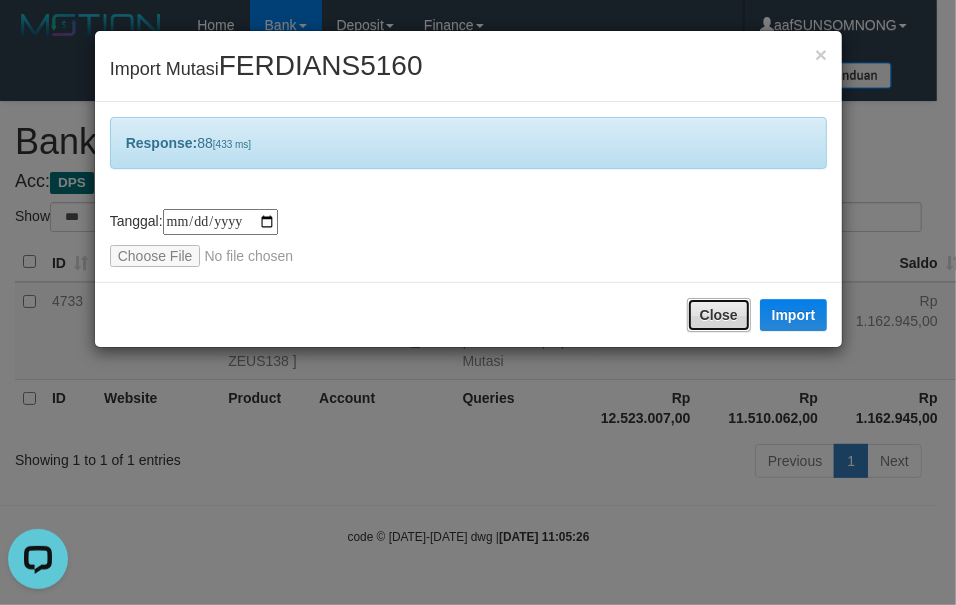 click on "Close" at bounding box center (719, 315) 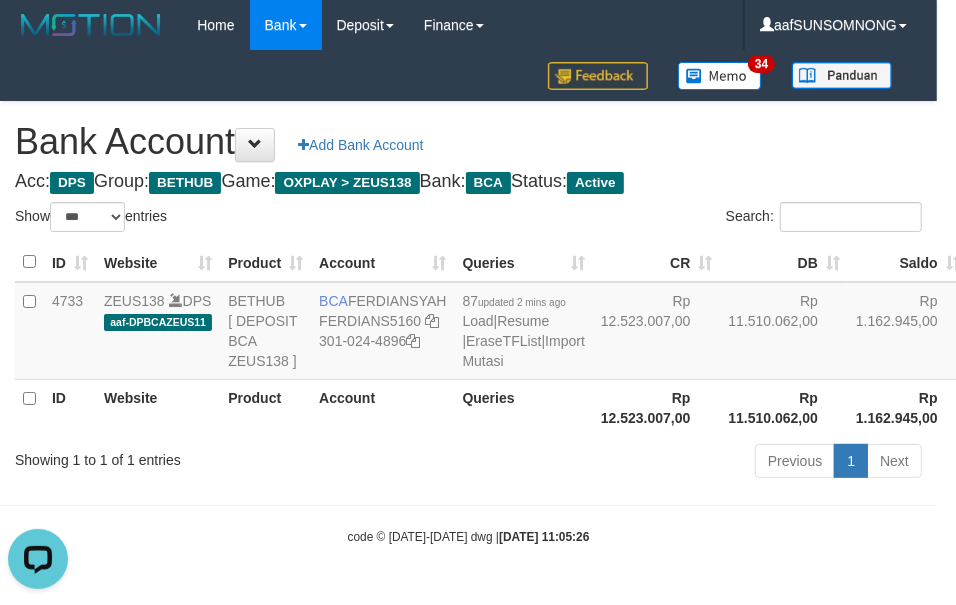 click at bounding box center (478, 302) 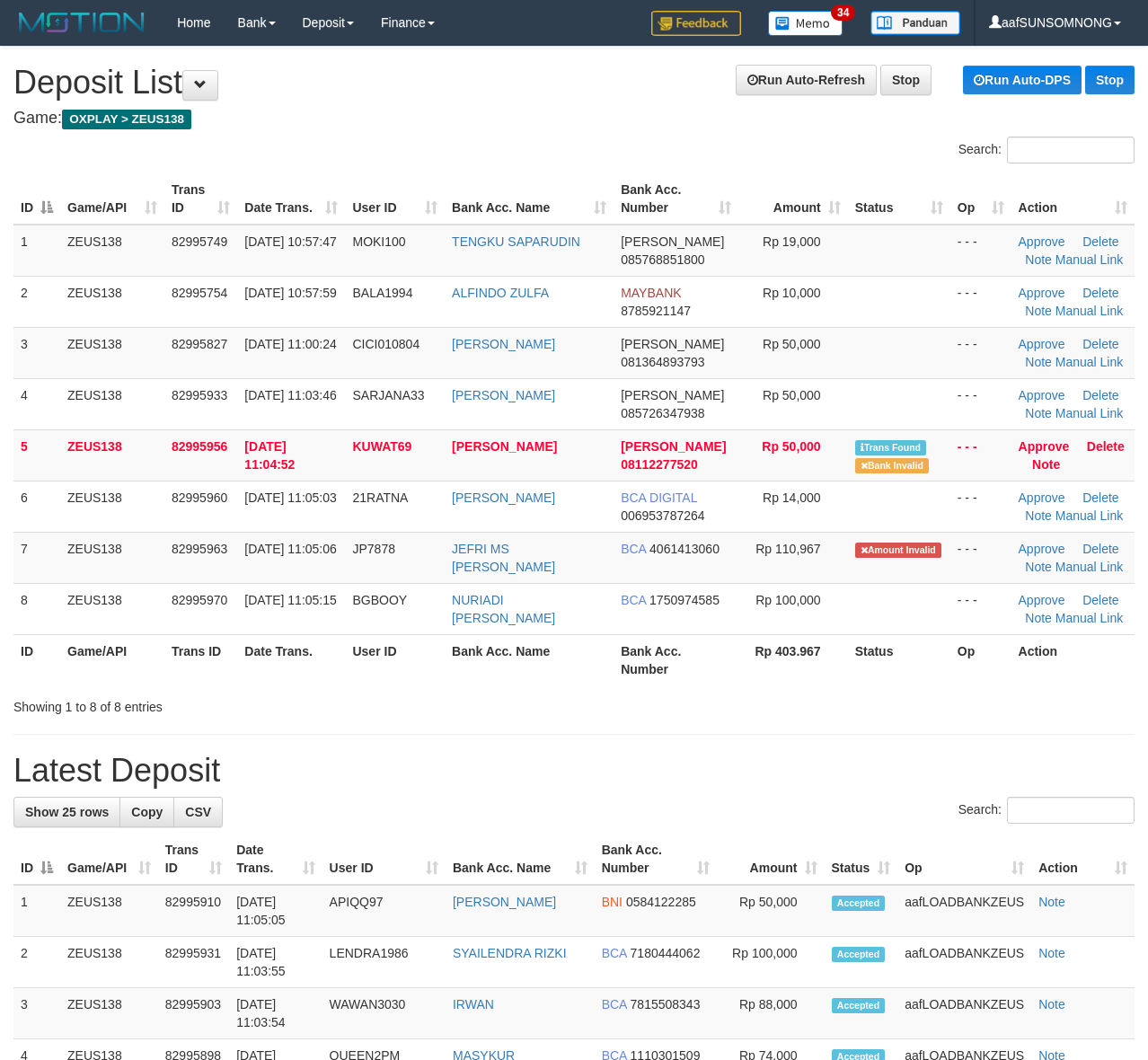 scroll, scrollTop: 0, scrollLeft: 0, axis: both 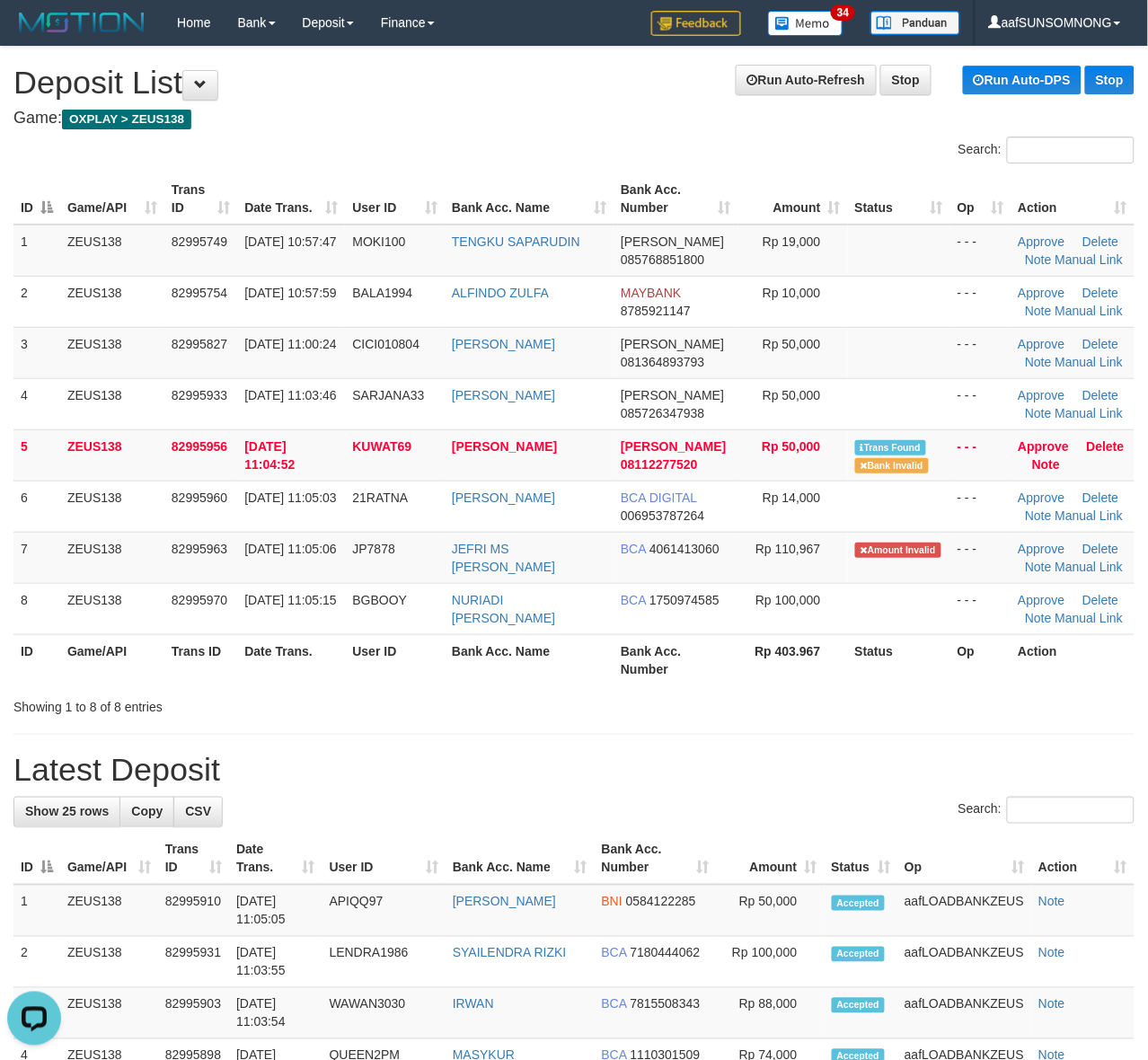 click on "Showing 1 to 8 of 8 entries" at bounding box center [574, 703] 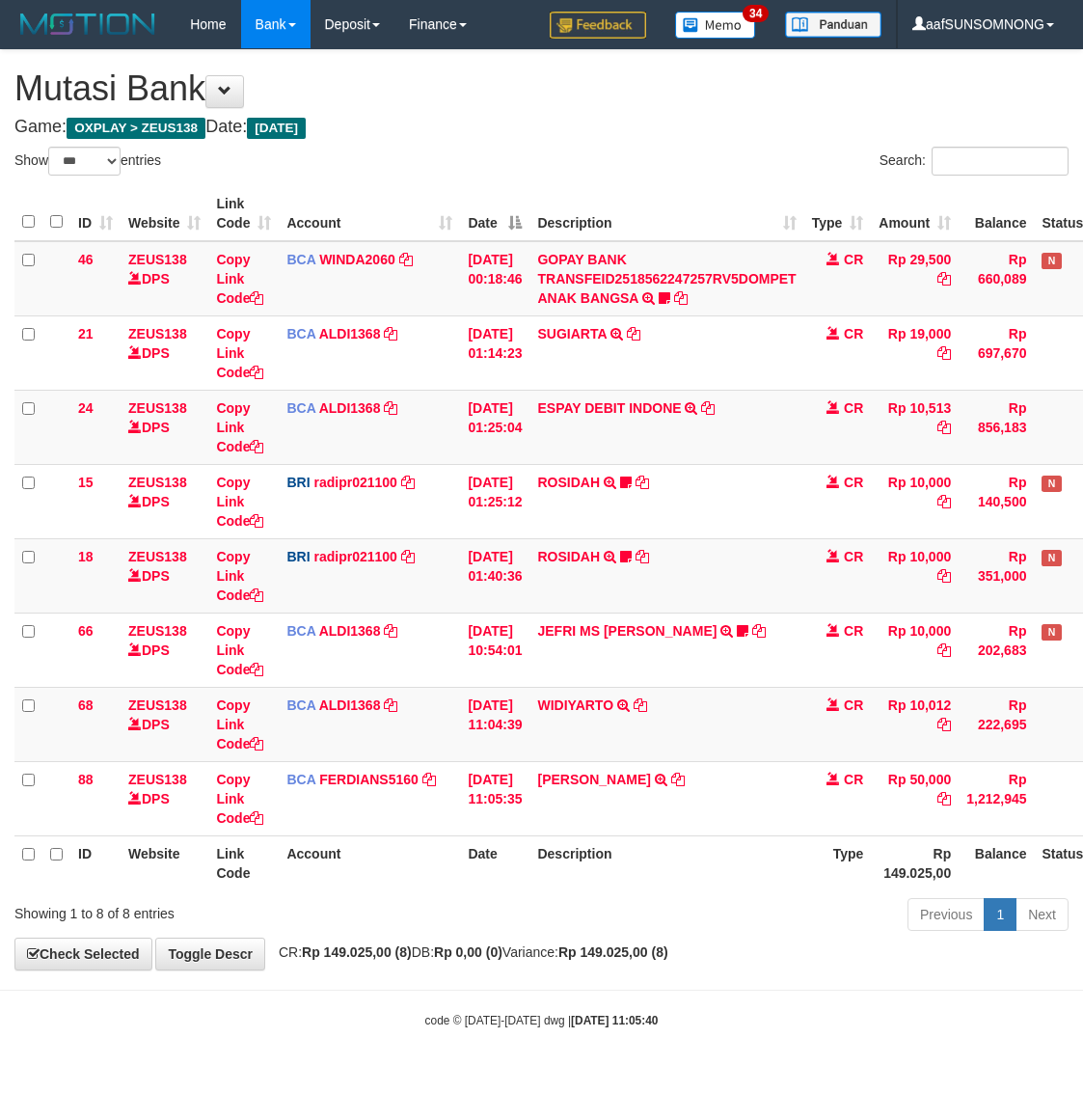 select on "***" 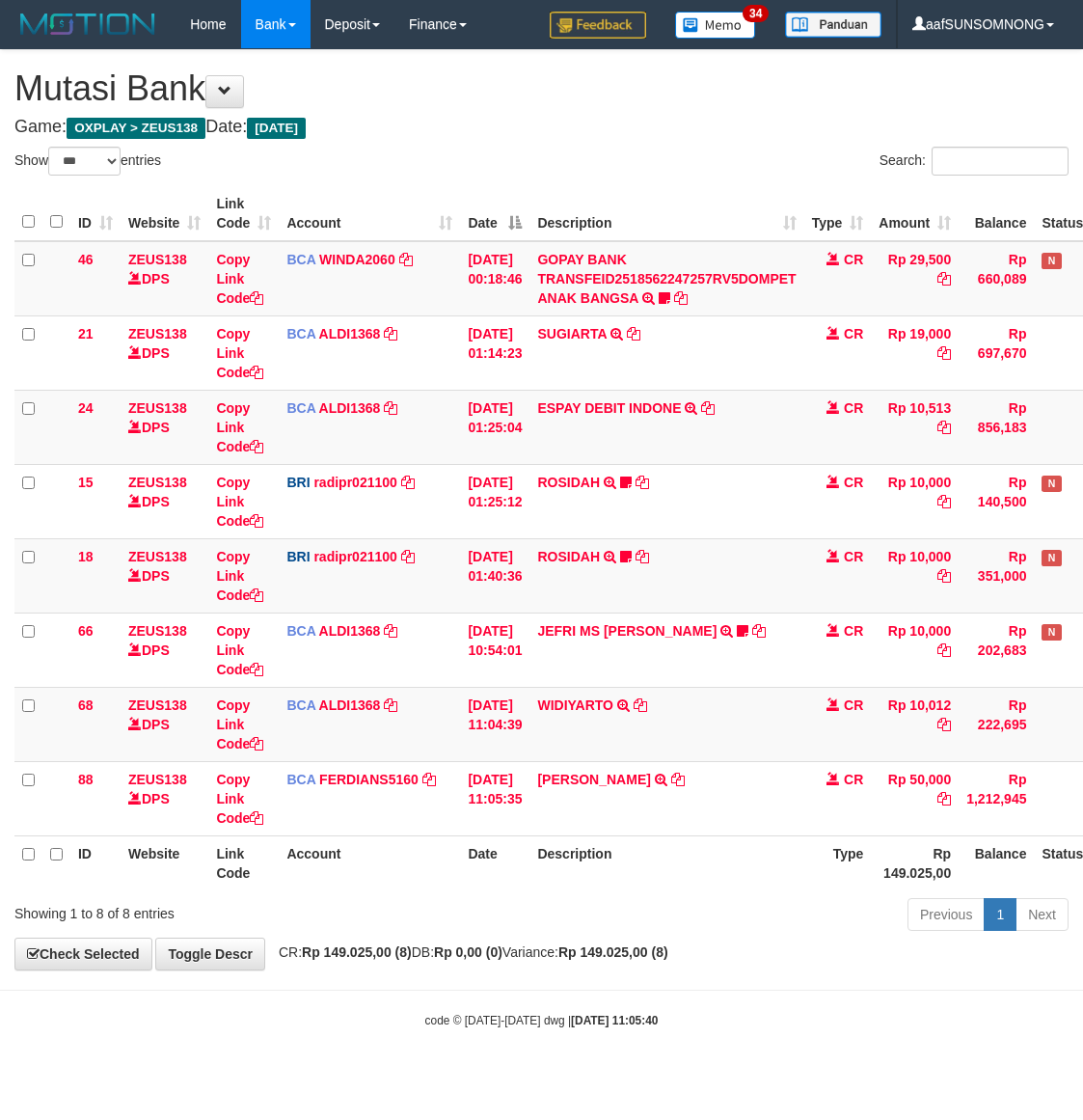 scroll, scrollTop: 0, scrollLeft: 0, axis: both 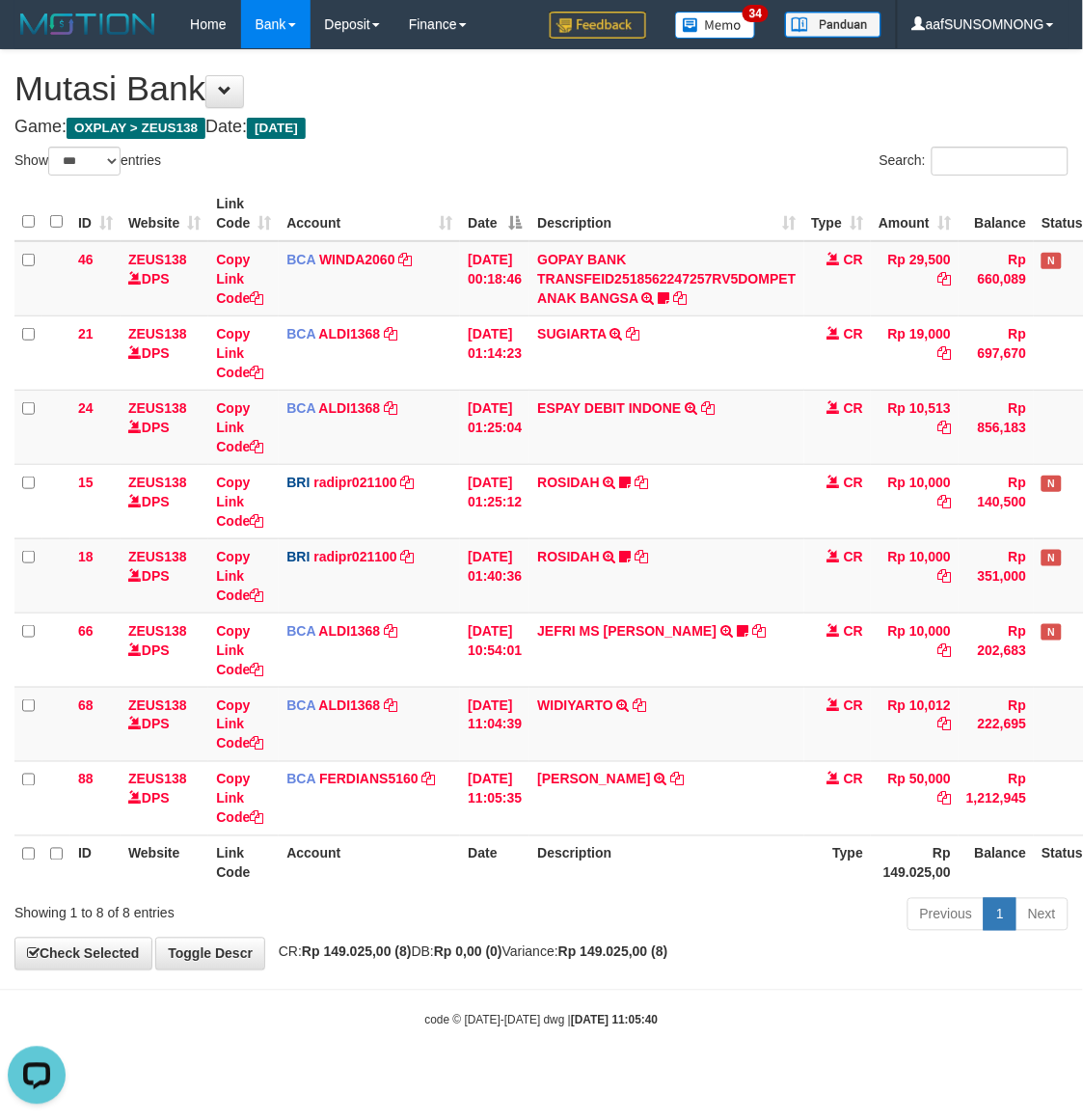 drag, startPoint x: 574, startPoint y: 958, endPoint x: 598, endPoint y: 942, distance: 28.84441 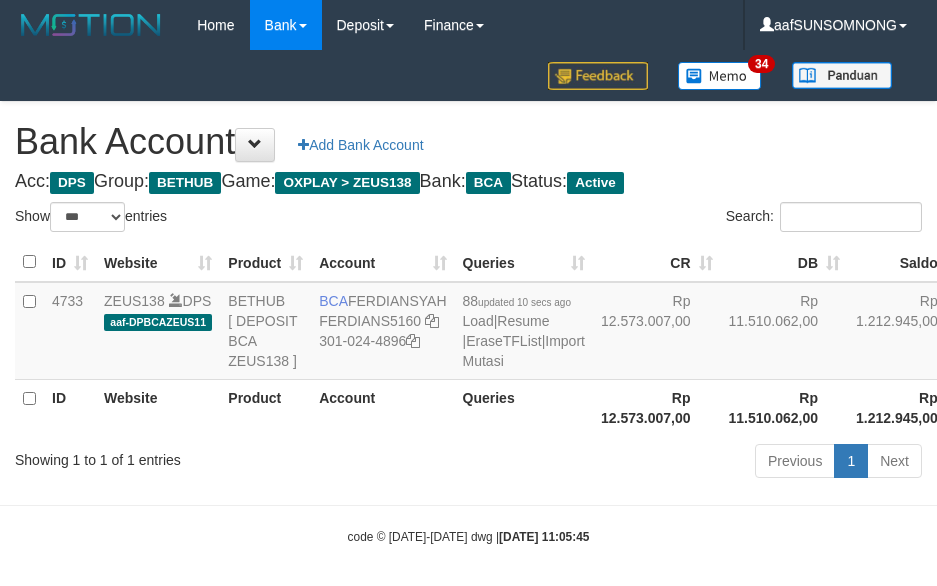 select on "***" 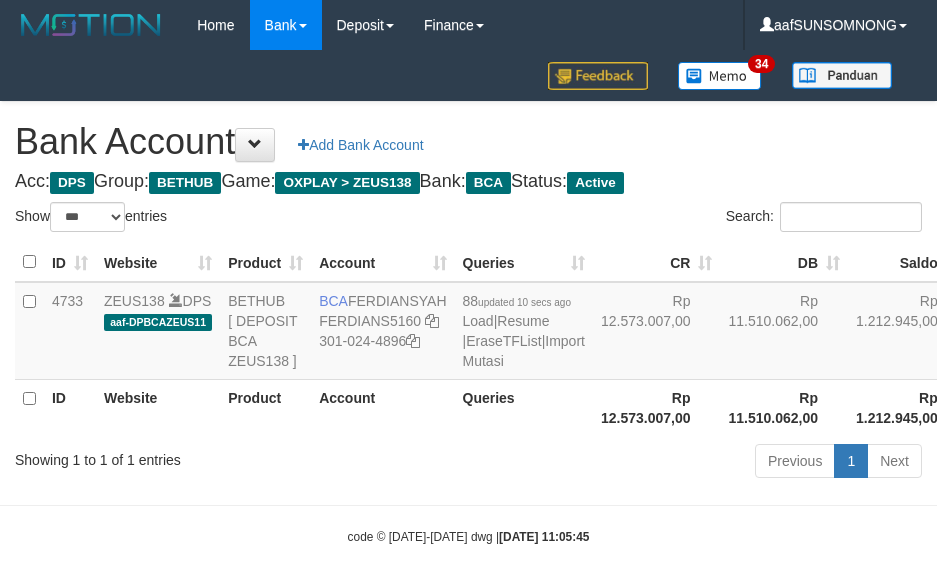 scroll, scrollTop: 51, scrollLeft: 0, axis: vertical 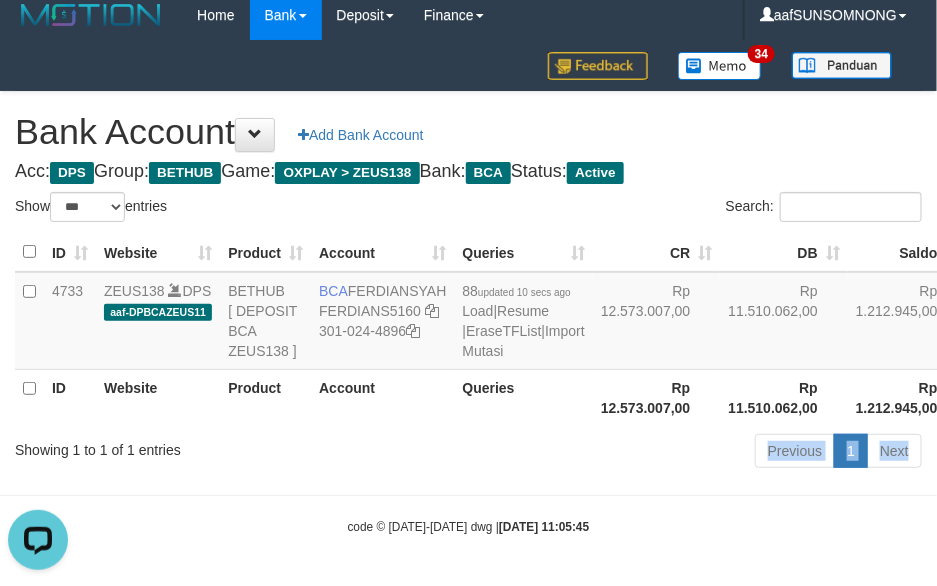 click on "Toggle navigation
Home
Bank
Account List
Load
By Website
Group
[OXPLAY]													ZEUS138
By Load Group (DPS)" at bounding box center [468, 288] 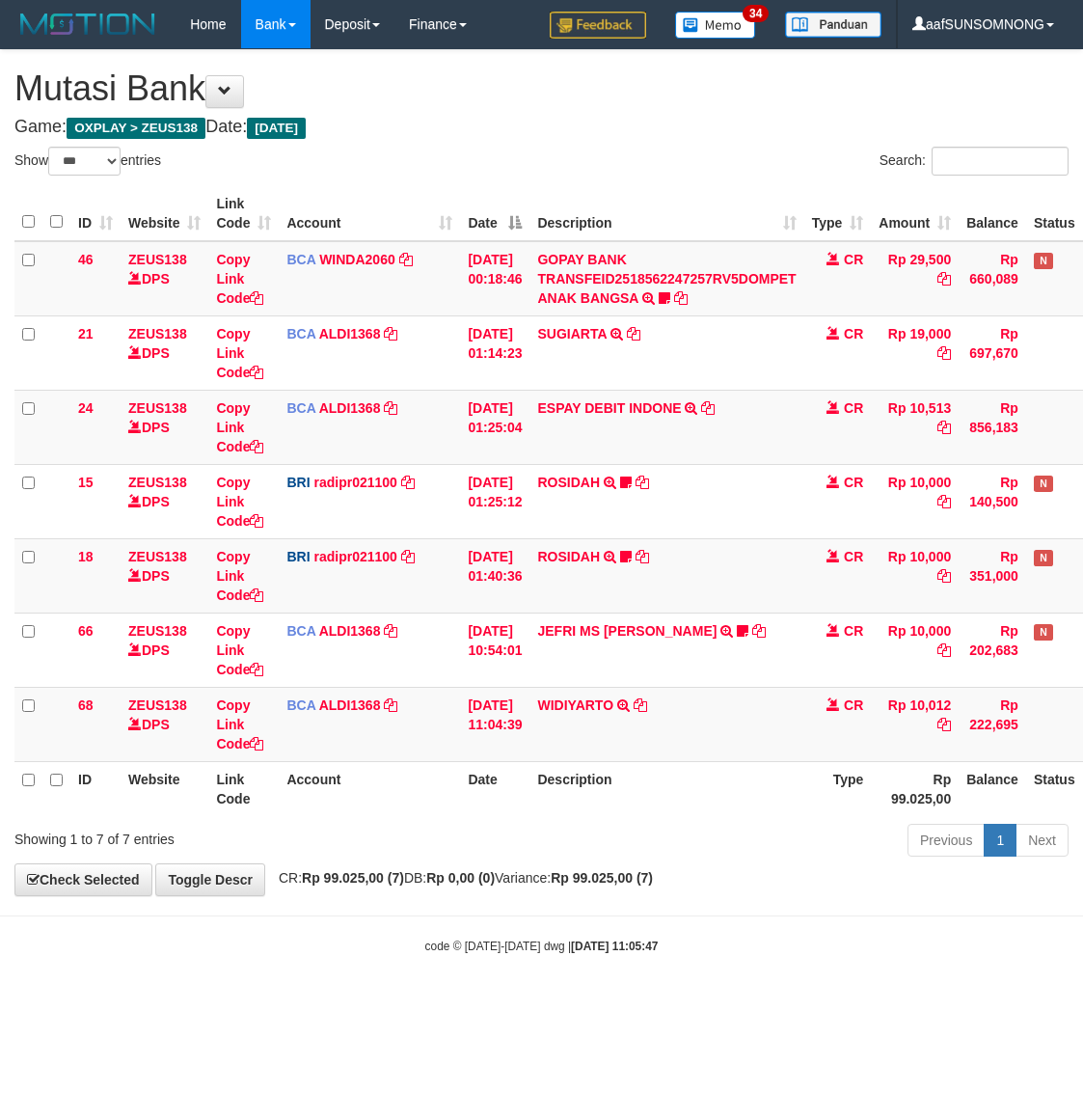 select on "***" 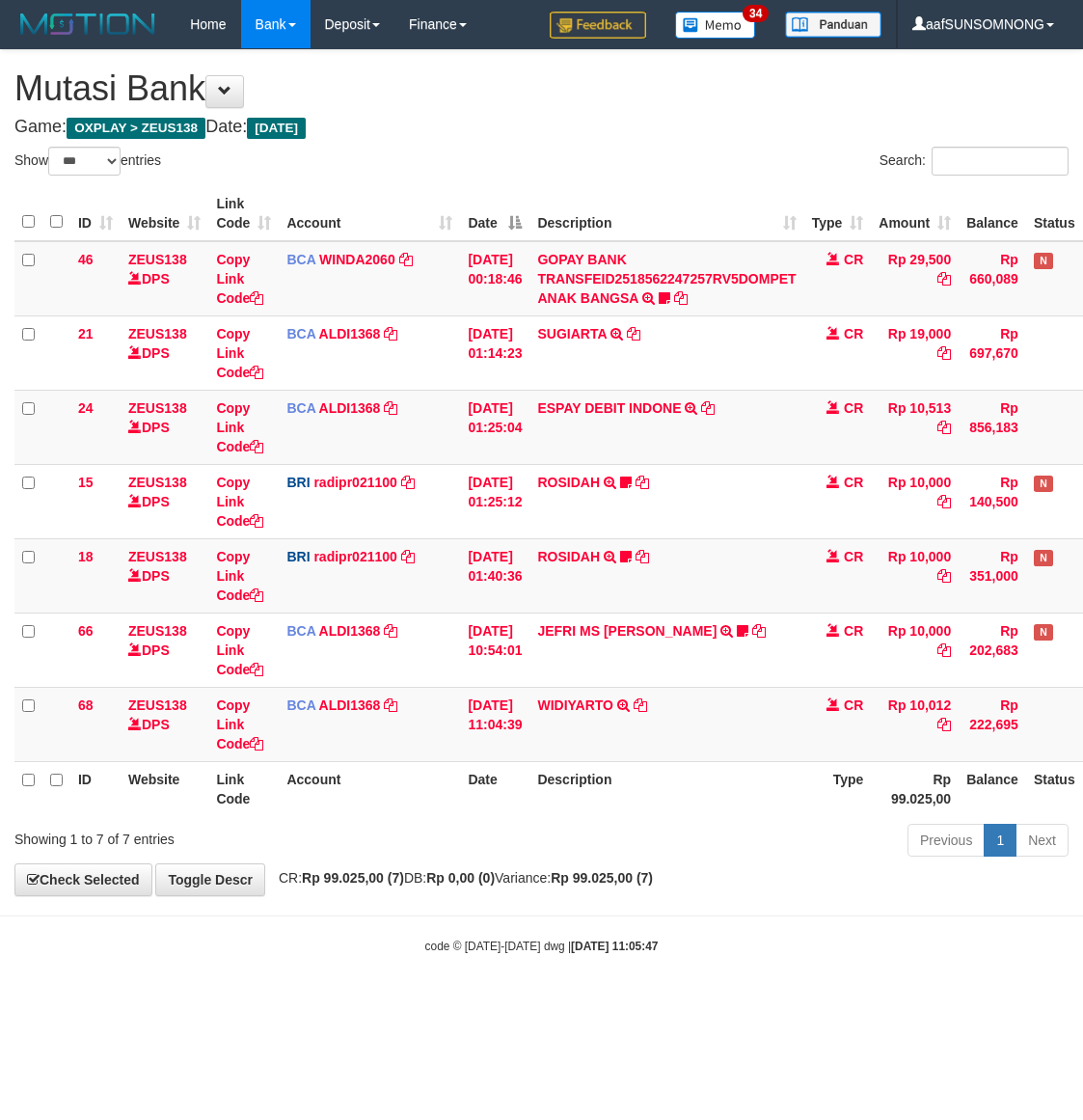 scroll, scrollTop: 0, scrollLeft: 0, axis: both 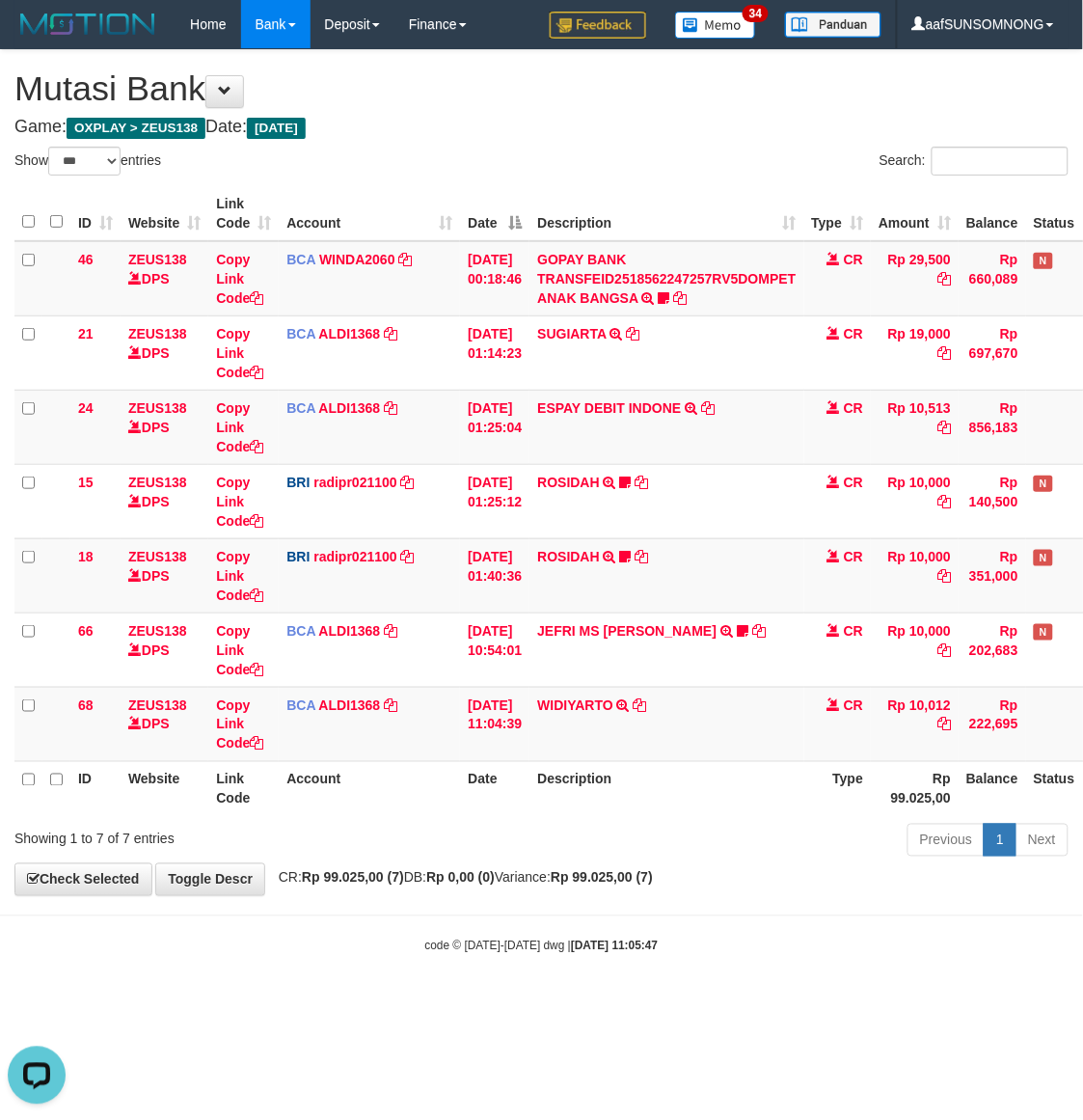 drag, startPoint x: 468, startPoint y: 892, endPoint x: 479, endPoint y: 894, distance: 11.18034 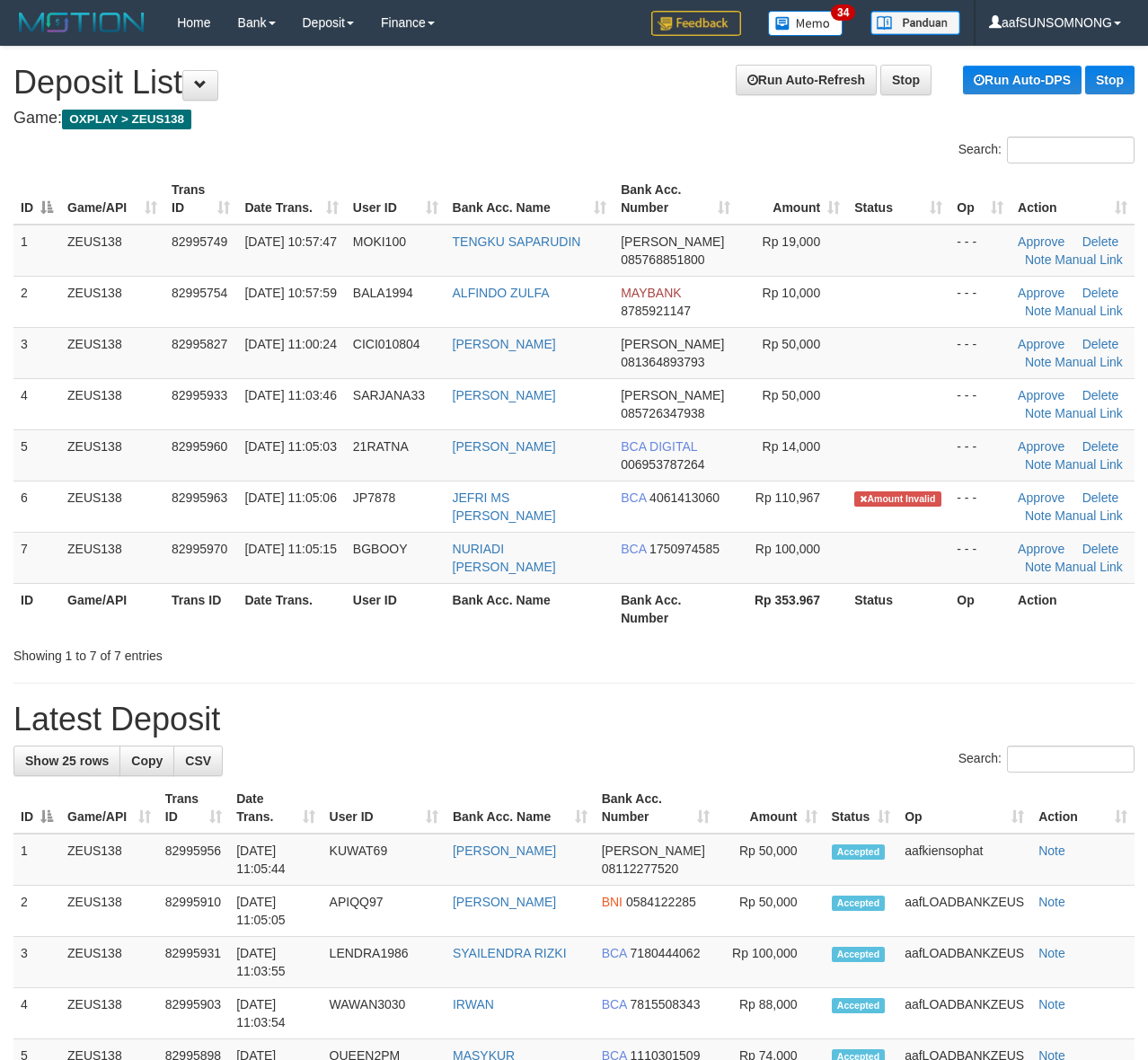 scroll, scrollTop: 0, scrollLeft: 0, axis: both 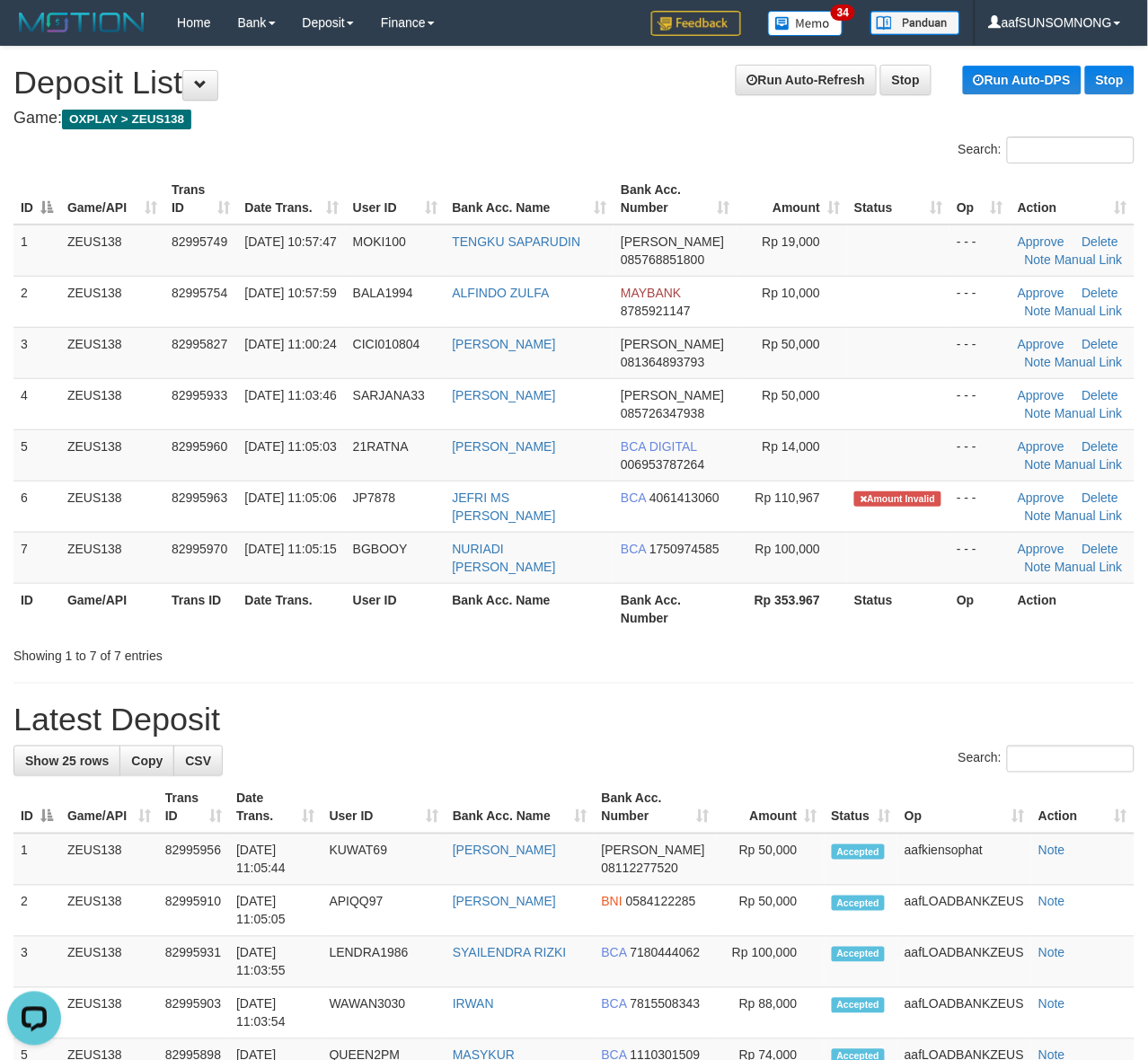 drag, startPoint x: 852, startPoint y: 656, endPoint x: 880, endPoint y: 663, distance: 28.861739 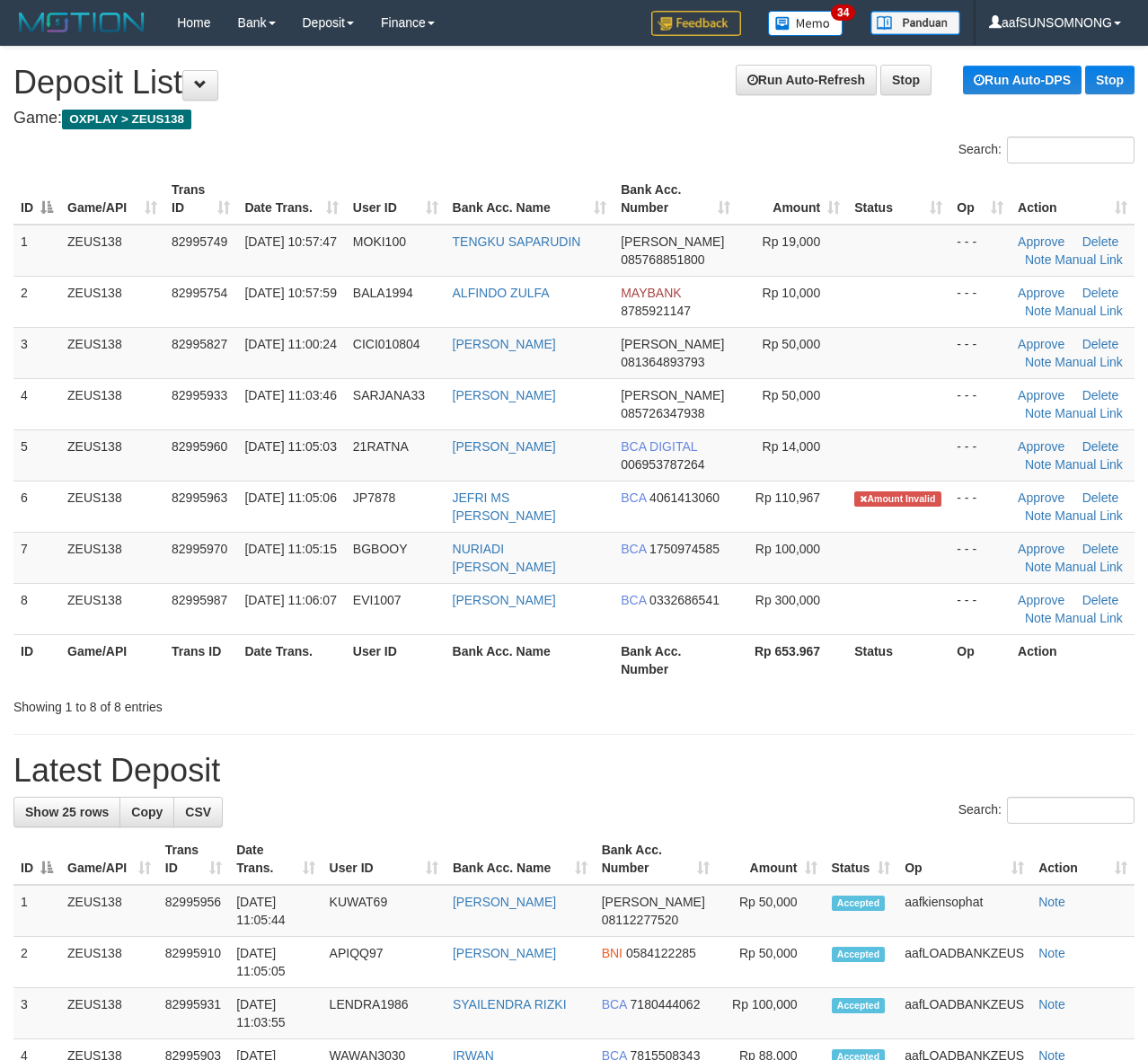 scroll, scrollTop: 0, scrollLeft: 0, axis: both 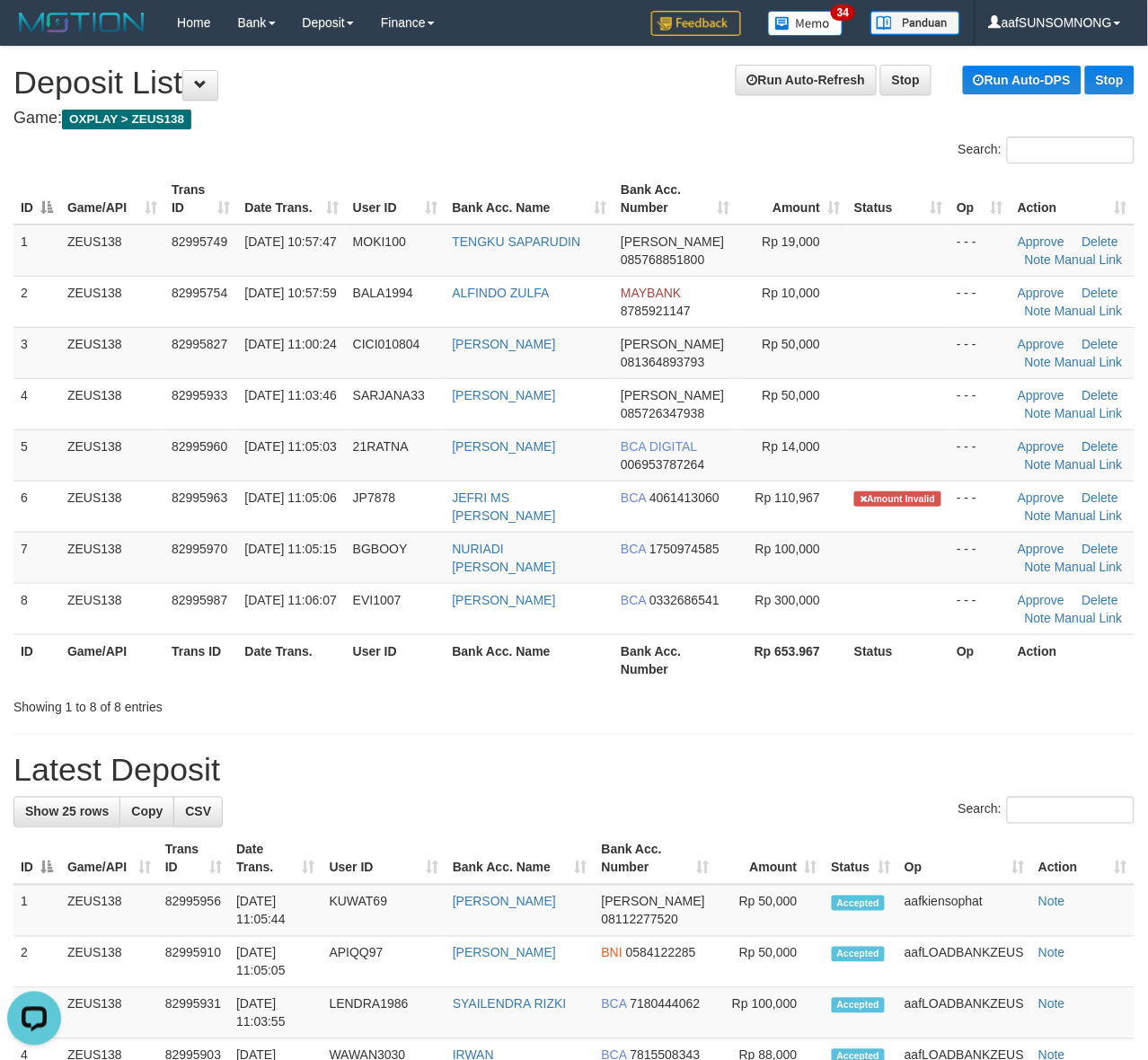 click on "Show 25 rows Copy CSV Search:
ID Game/API Trans ID Date Trans. User ID Bank Acc. Name Bank Acc. Number Amount Status Op Action
1
ZEUS138
2" at bounding box center (574, 1541) 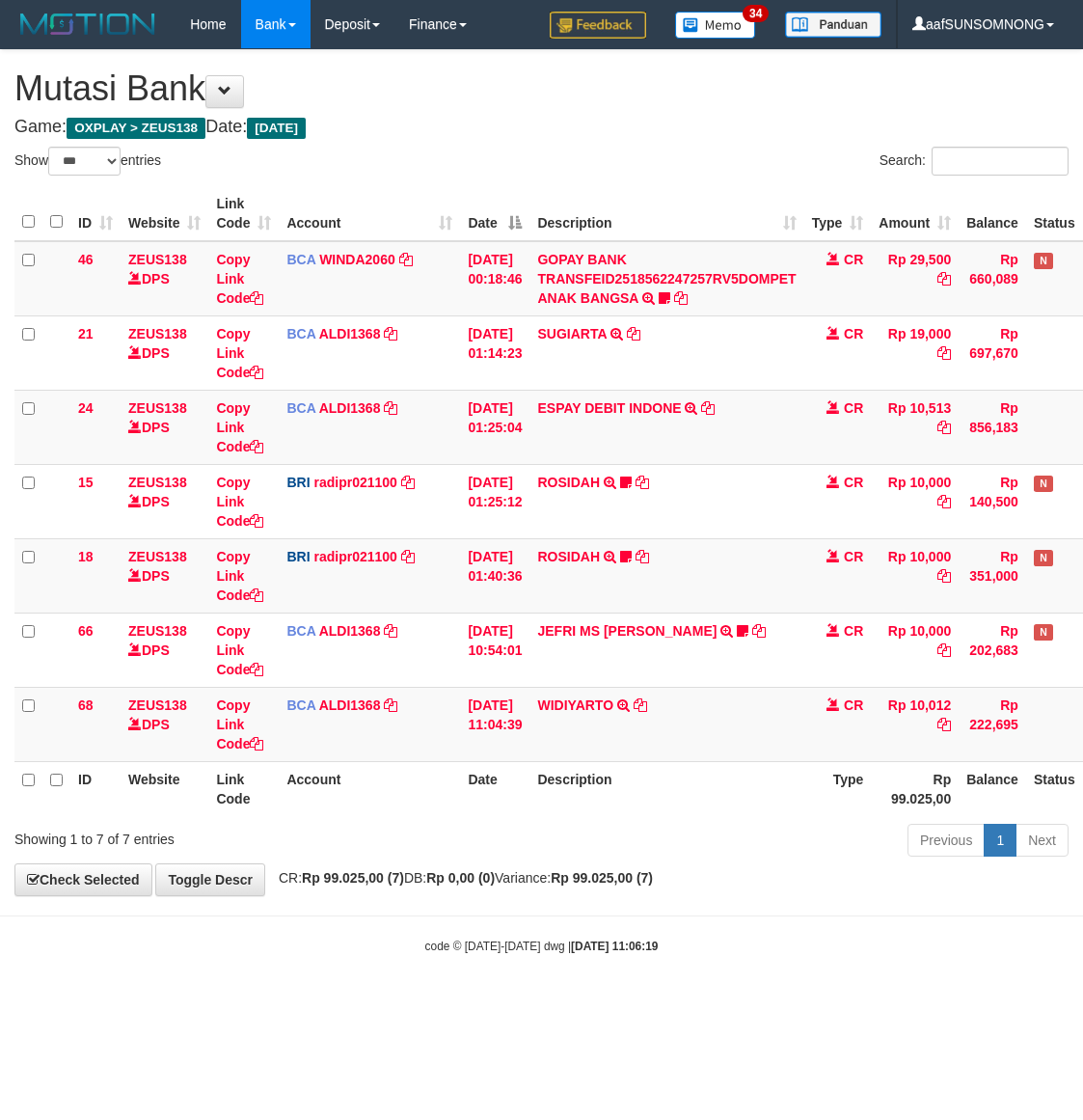 select on "***" 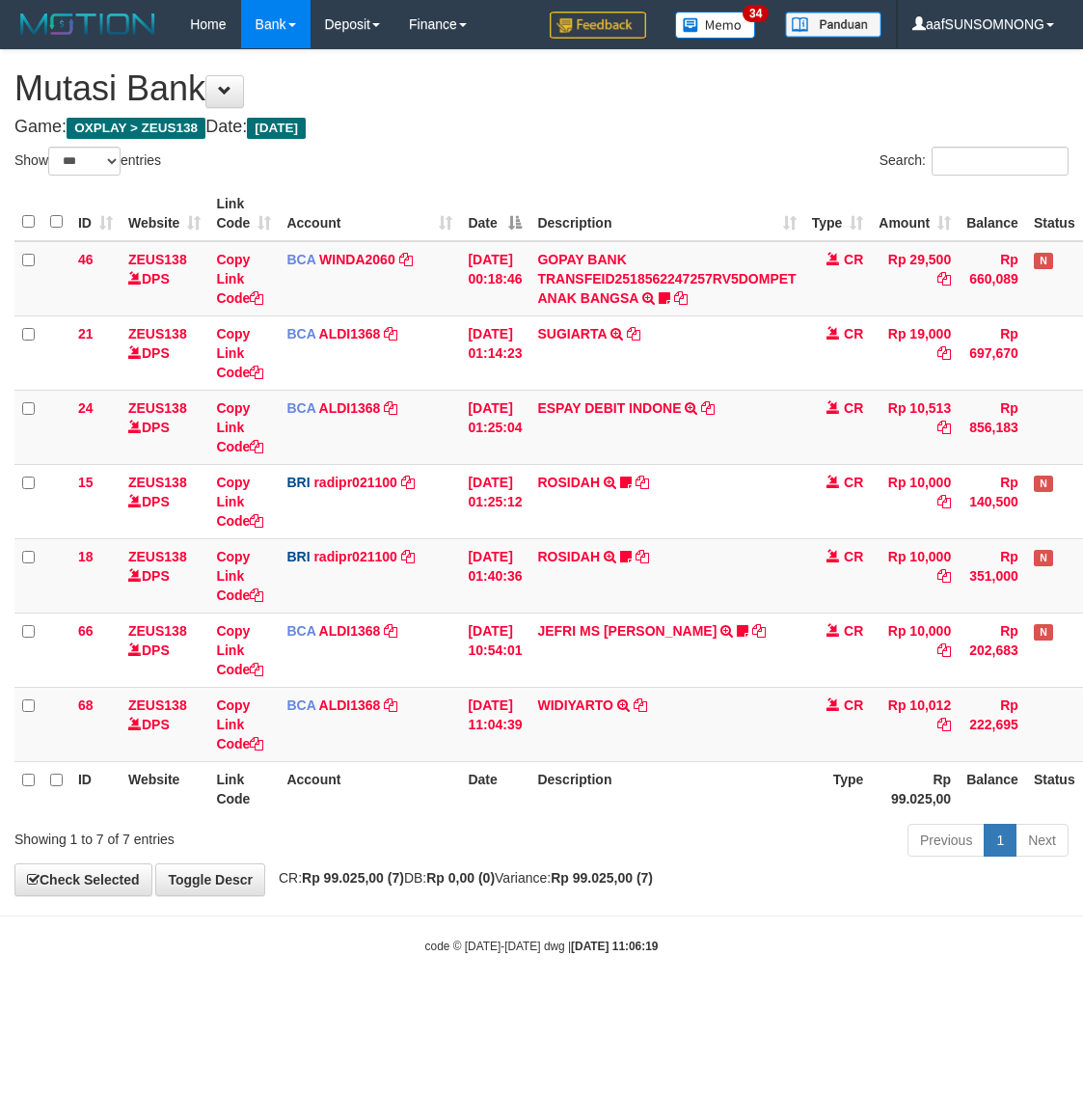 scroll, scrollTop: 0, scrollLeft: 0, axis: both 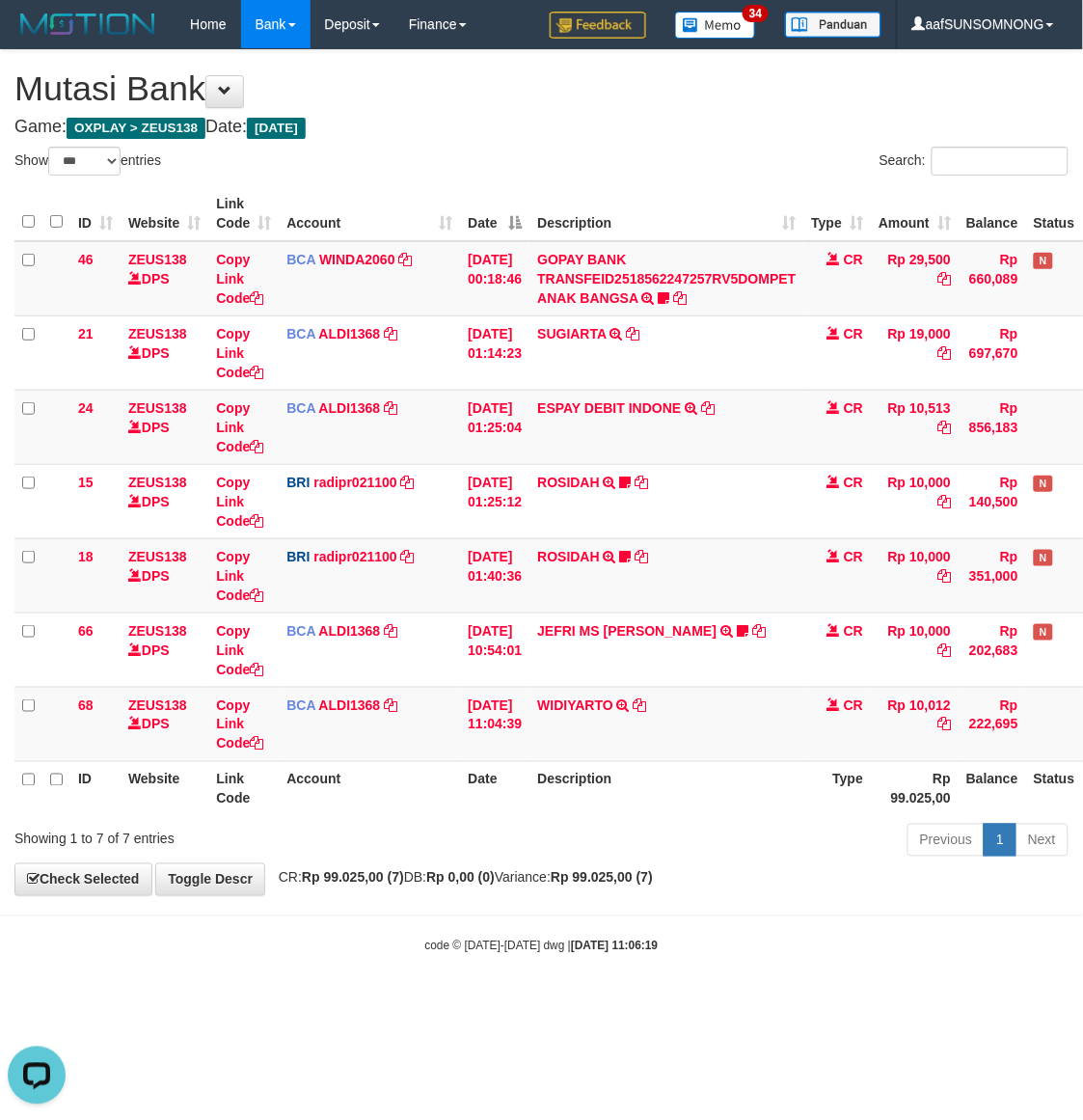 drag, startPoint x: 421, startPoint y: 1020, endPoint x: 6, endPoint y: 980, distance: 416.9233 